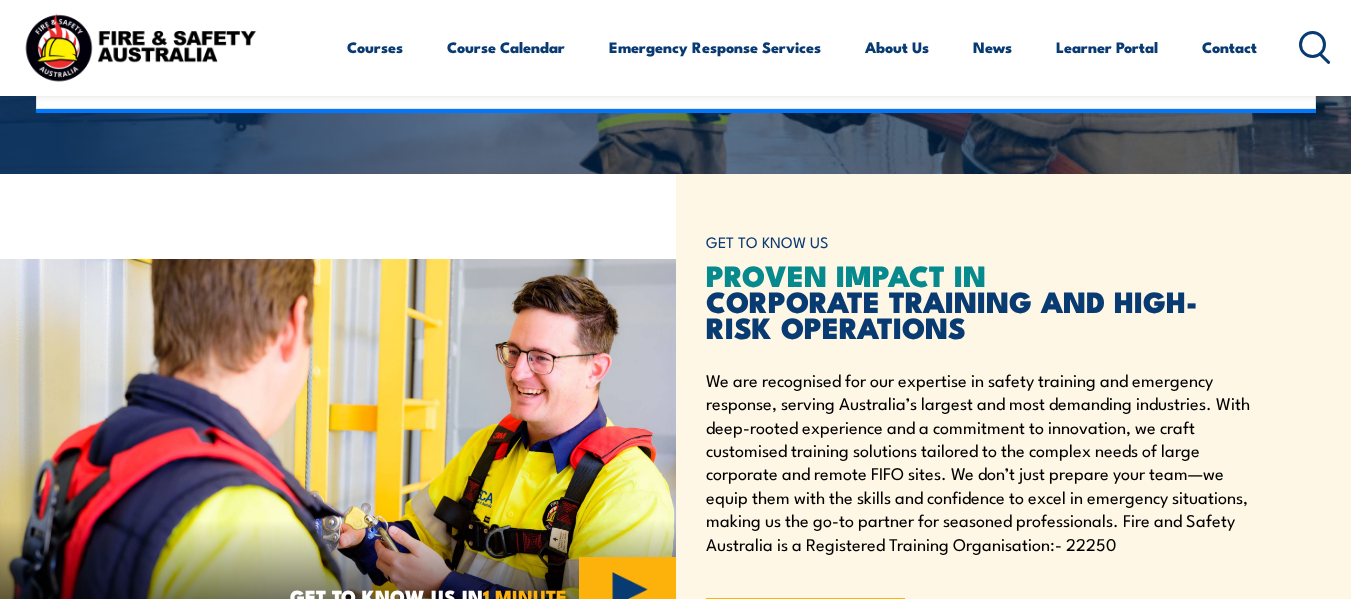 scroll, scrollTop: 500, scrollLeft: 0, axis: vertical 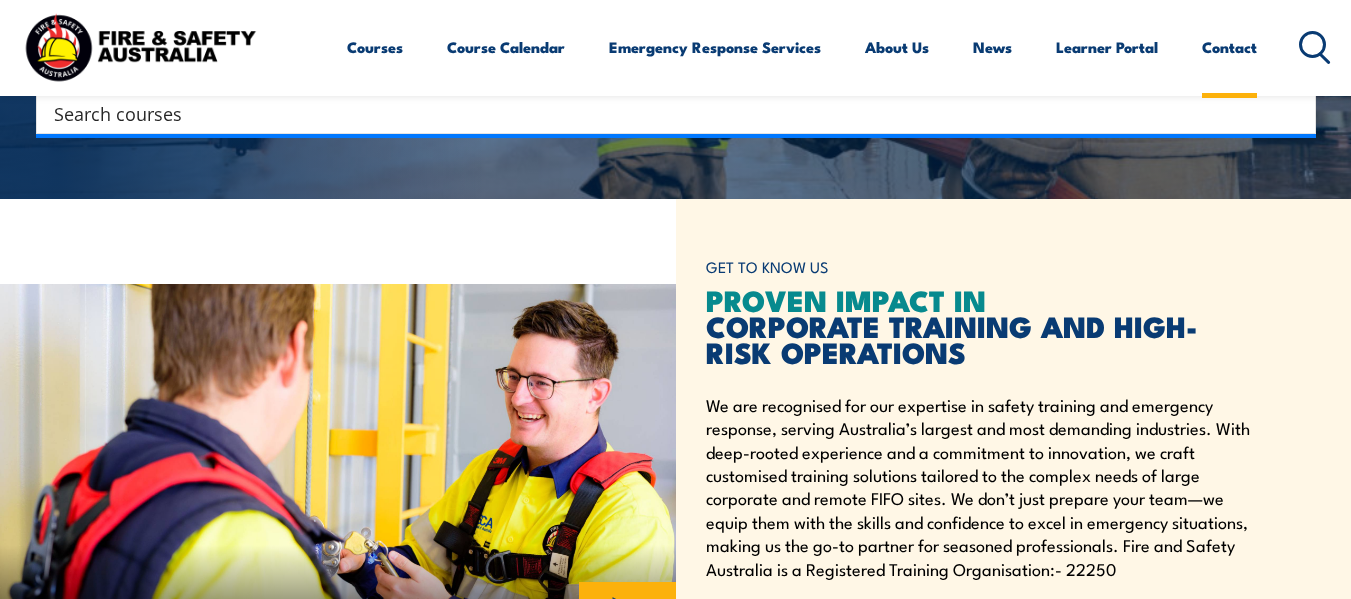 click on "Contact" at bounding box center [1229, 47] 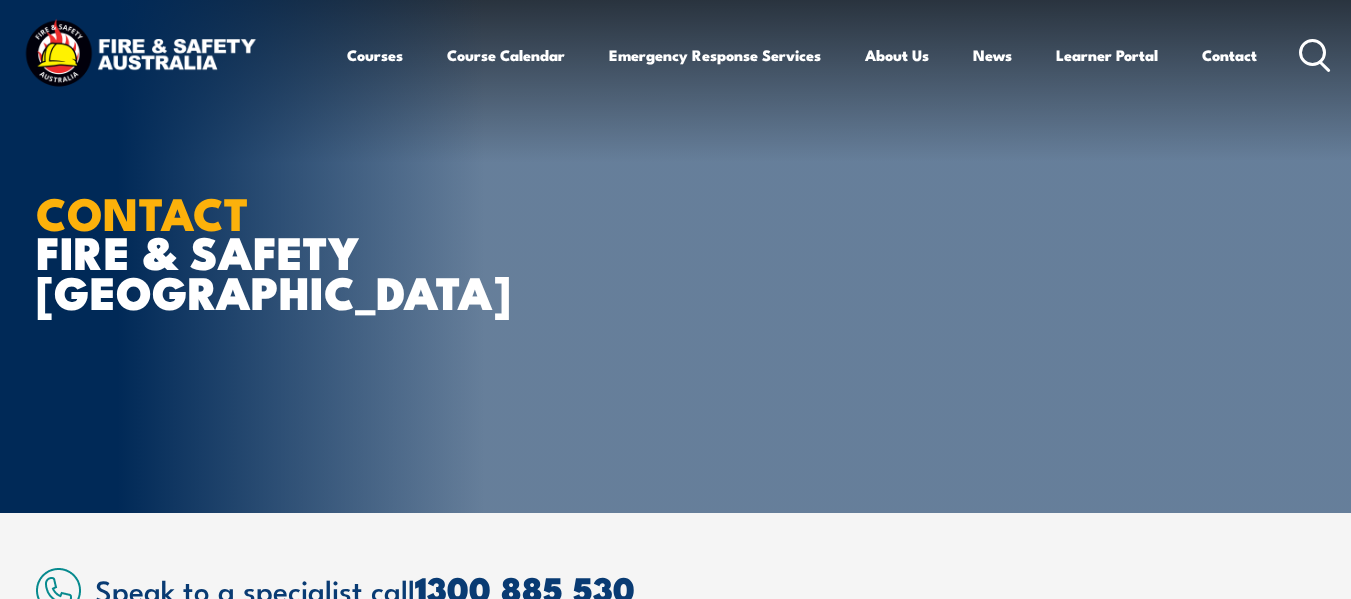 scroll, scrollTop: 0, scrollLeft: 0, axis: both 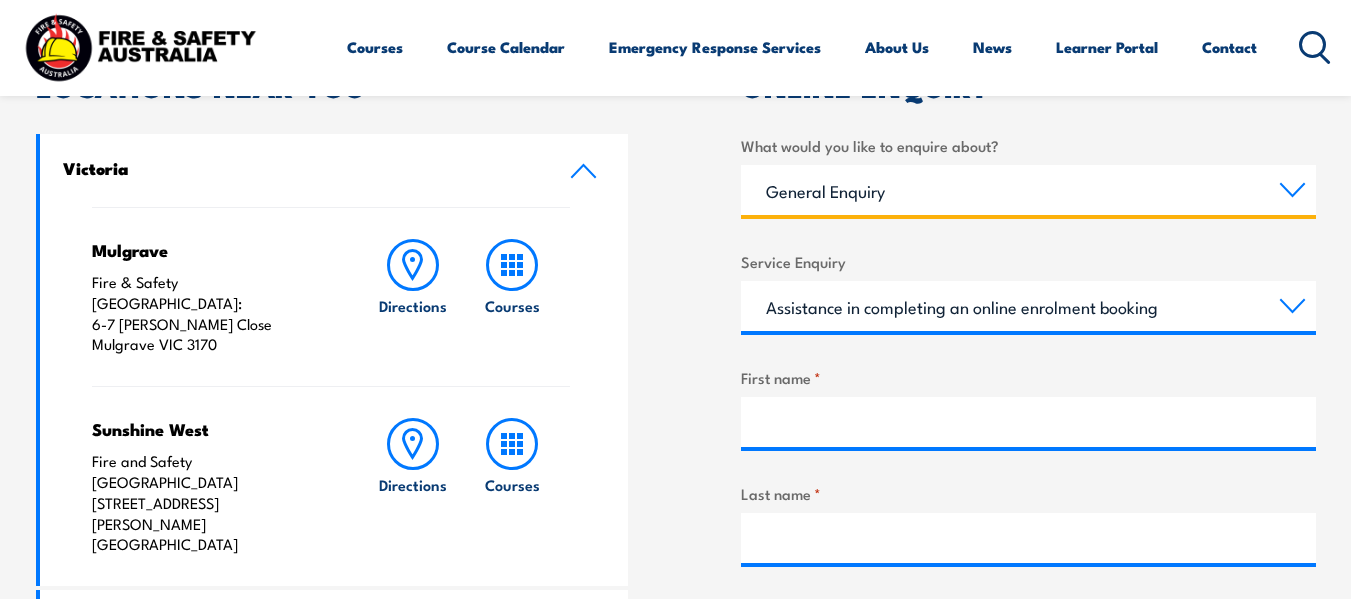 click on "Training Courses Emergency Response Services General Enquiry" at bounding box center (1028, 190) 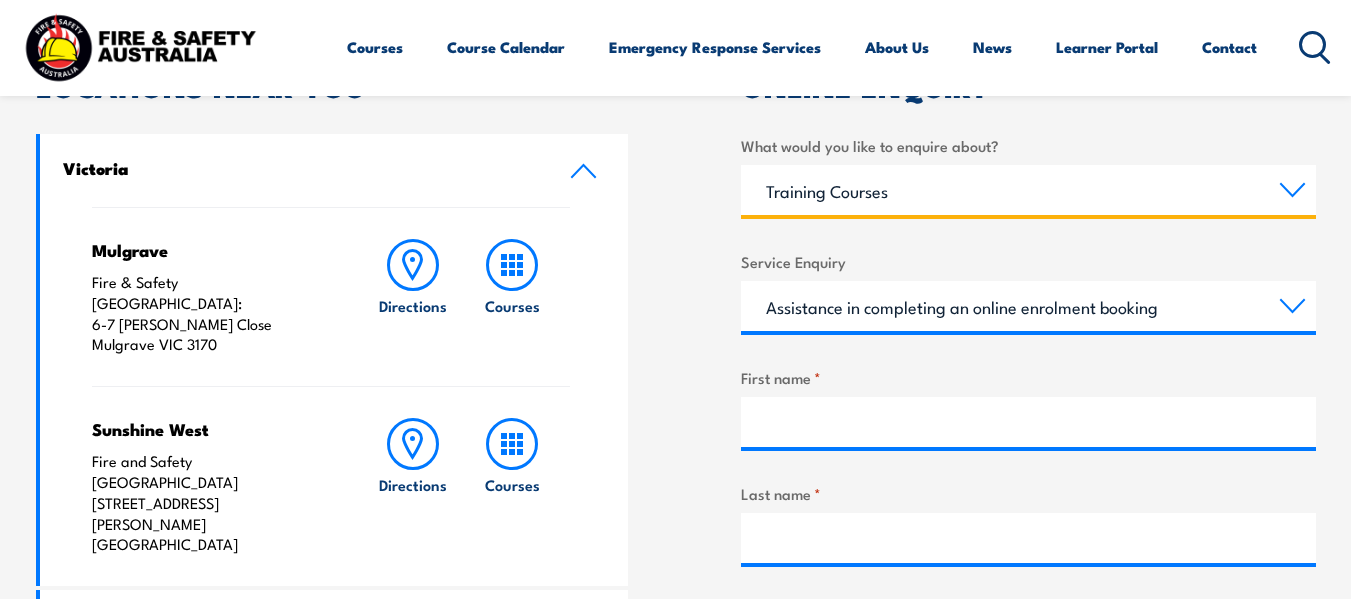 click on "Training Courses Emergency Response Services General Enquiry" at bounding box center [1028, 190] 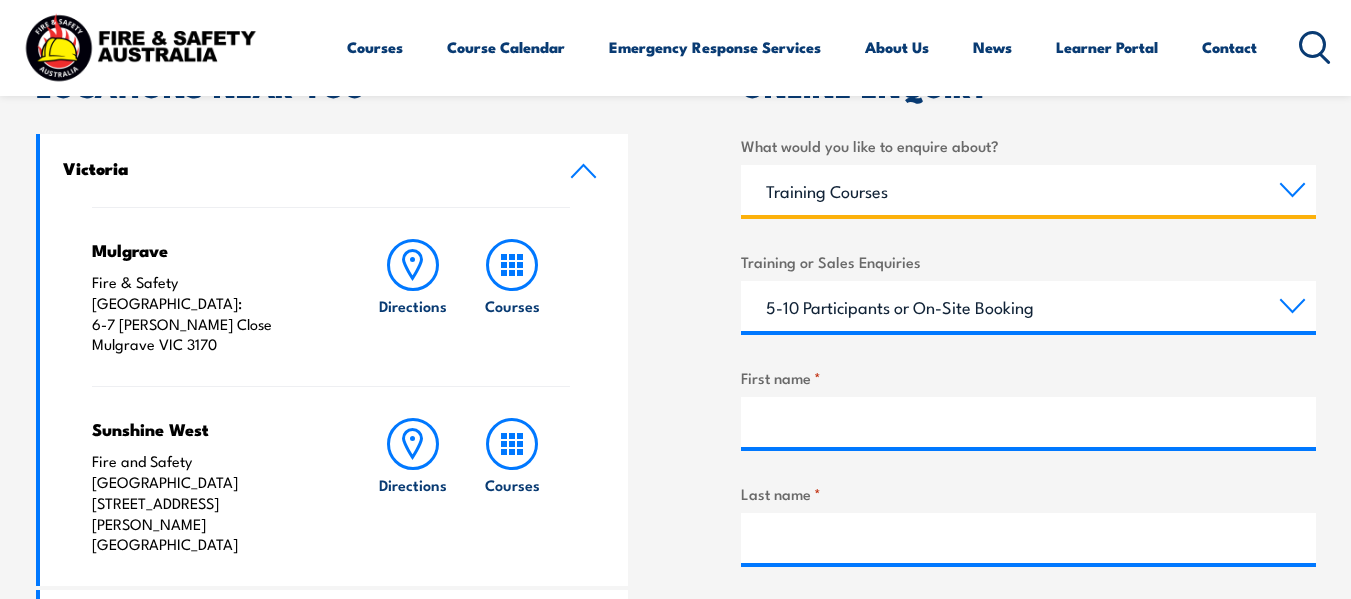 click on "Training Courses Emergency Response Services General Enquiry" at bounding box center [1028, 190] 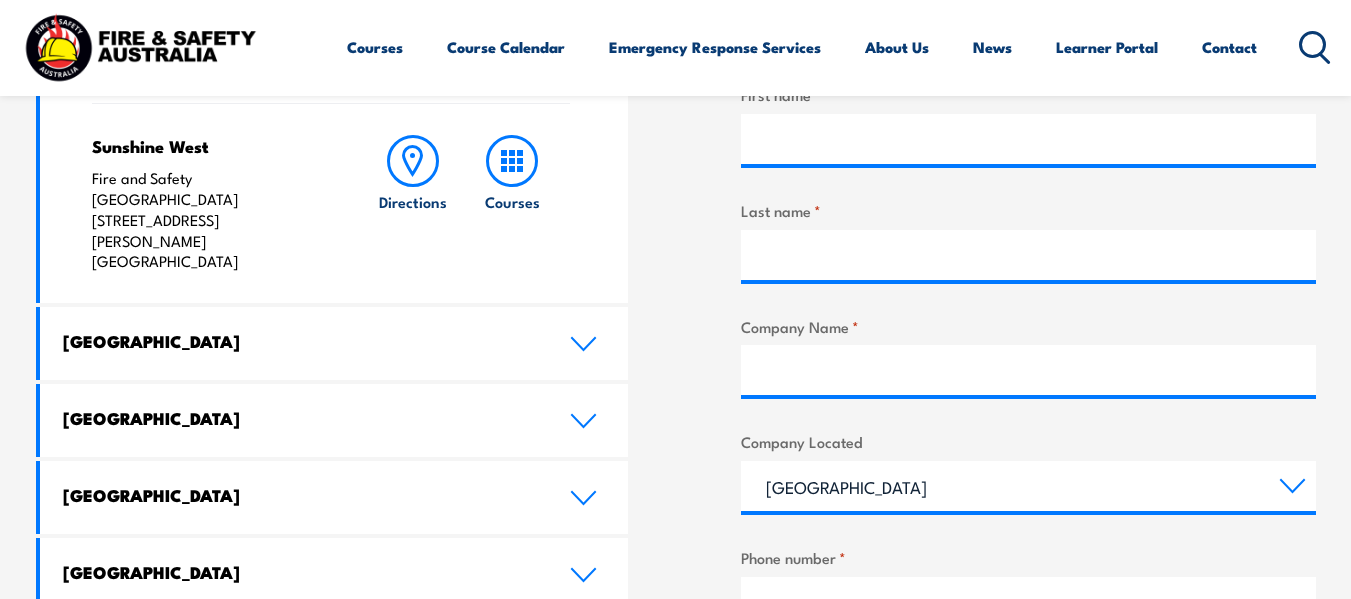 scroll, scrollTop: 900, scrollLeft: 0, axis: vertical 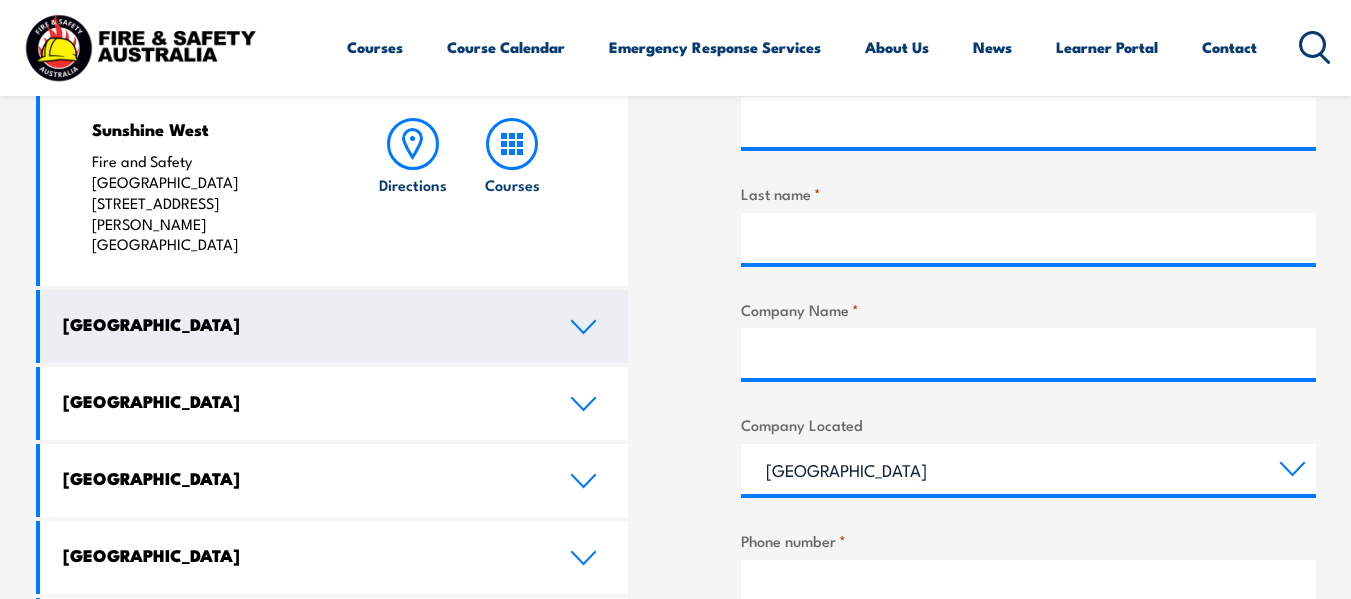 click 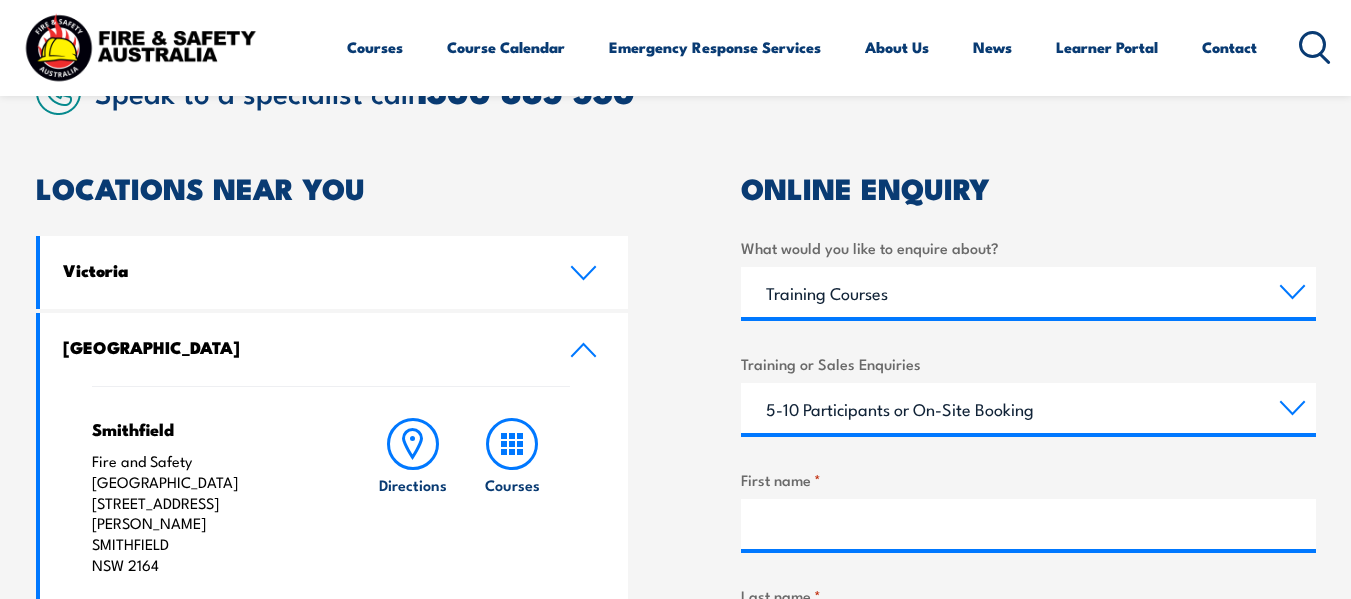 scroll, scrollTop: 600, scrollLeft: 0, axis: vertical 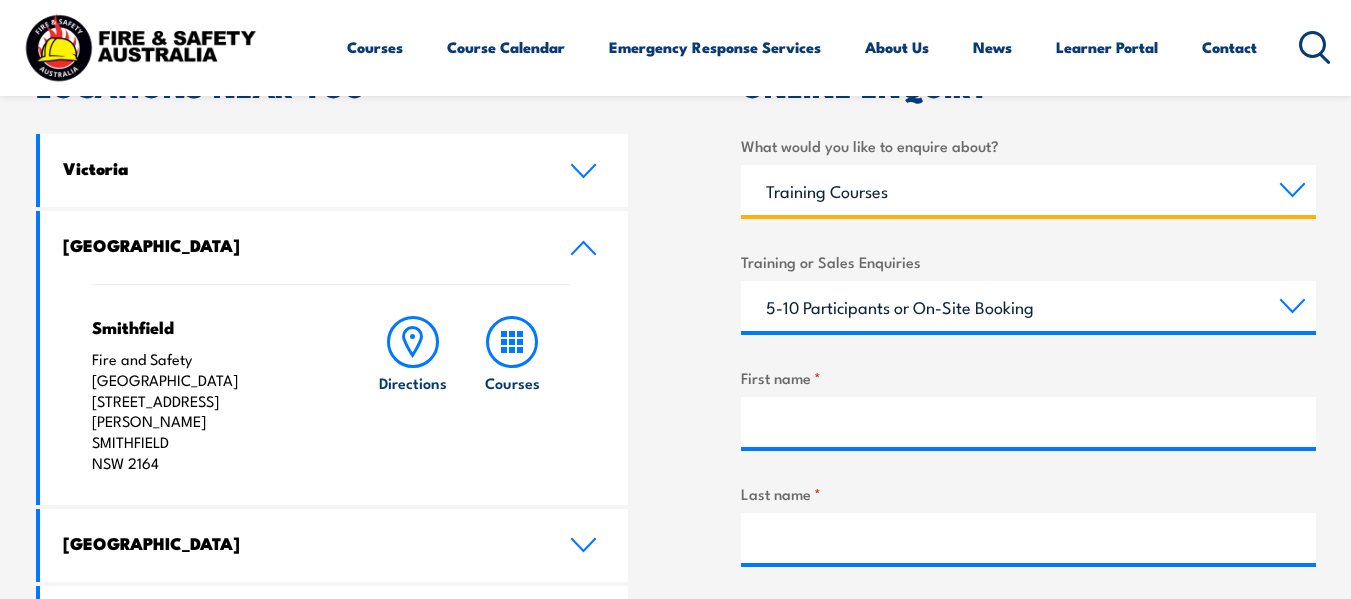 click on "Training Courses Emergency Response Services General Enquiry" at bounding box center [1028, 190] 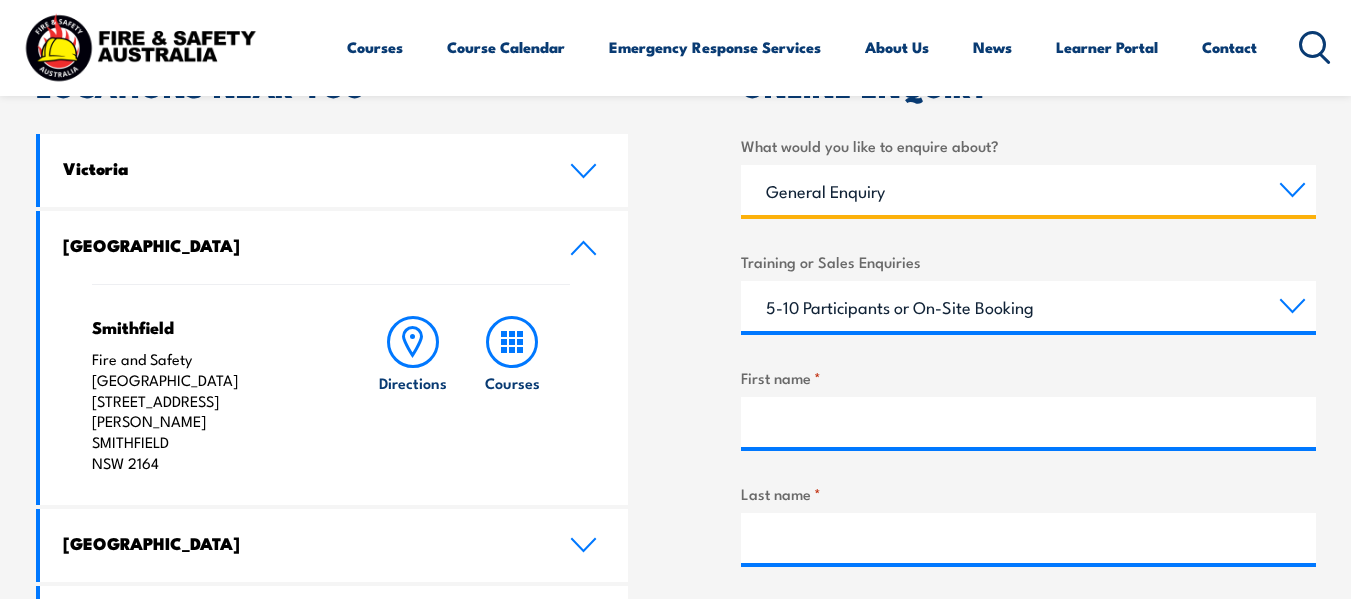 click on "Training Courses Emergency Response Services General Enquiry" at bounding box center (1028, 190) 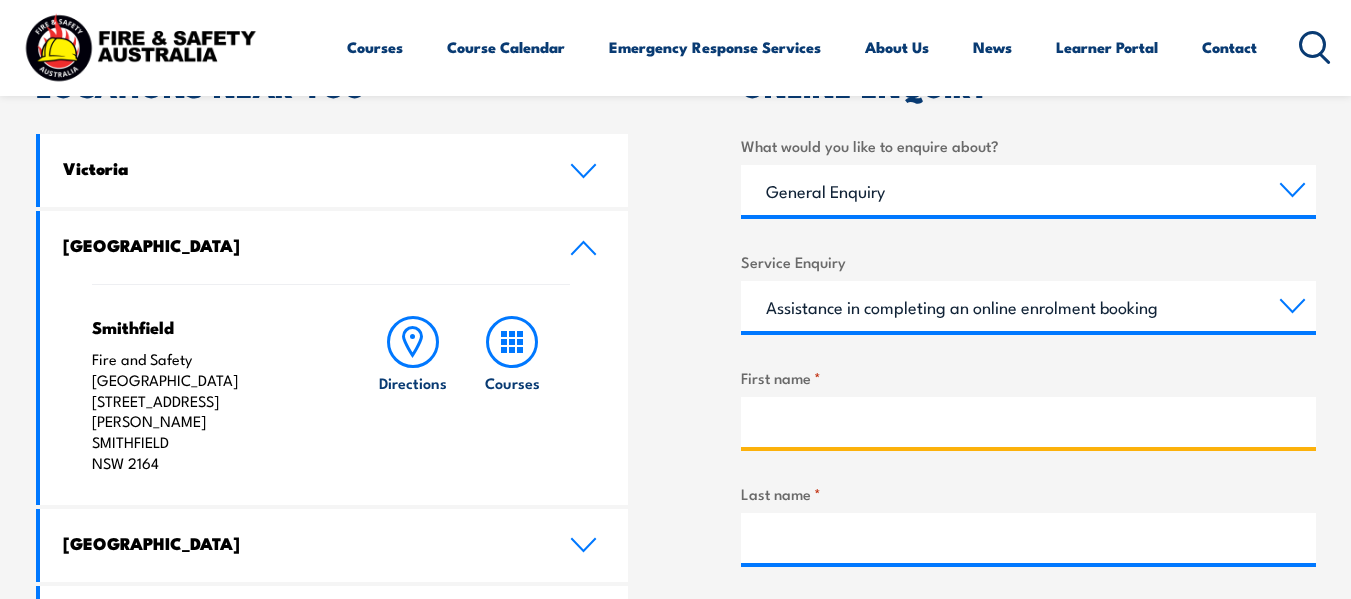 click on "First name *" at bounding box center [1028, 422] 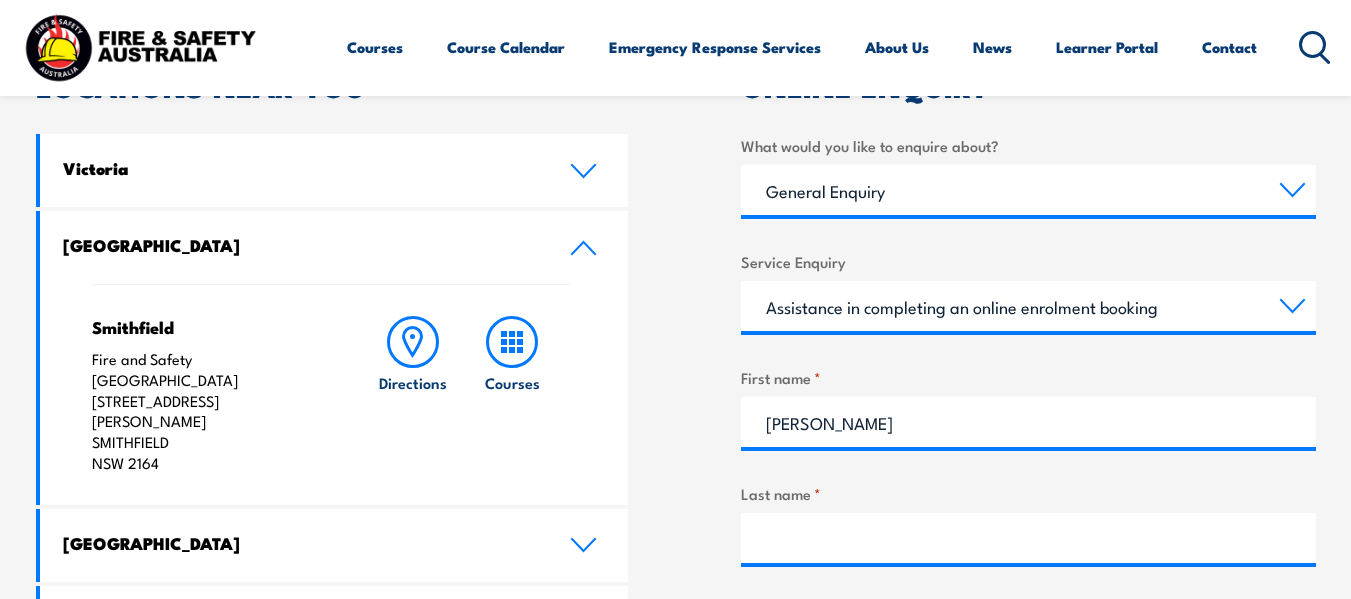 type on "Perkinson" 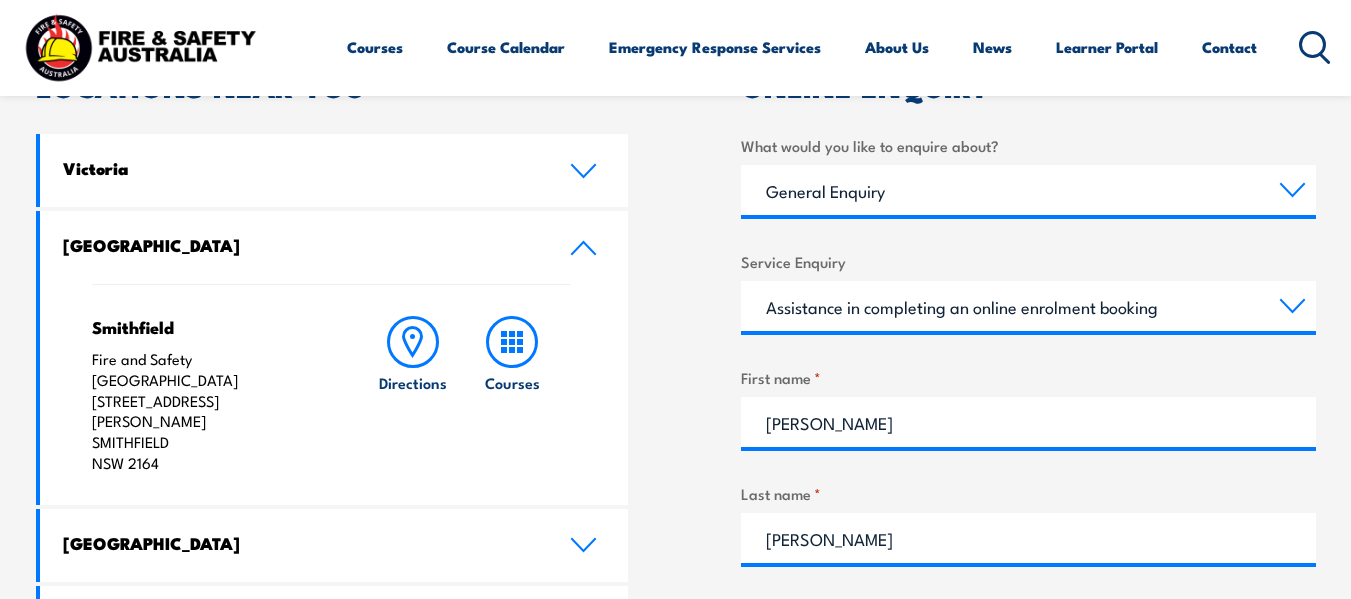 type on "C & R Developments" 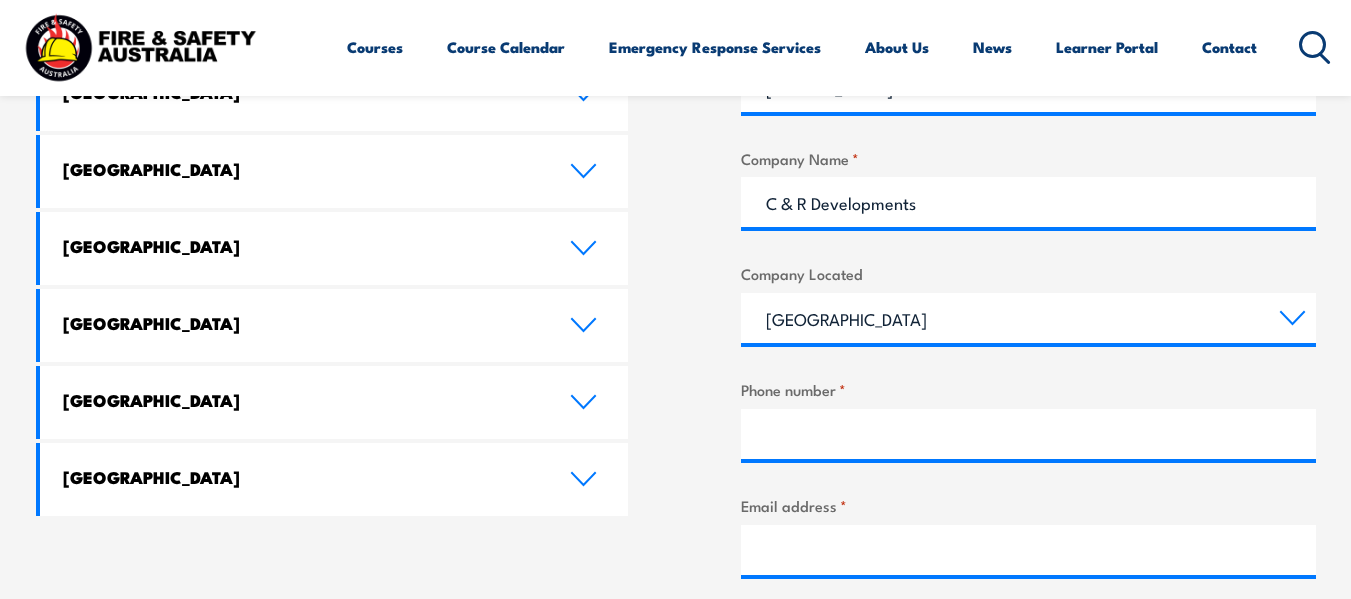 scroll, scrollTop: 1100, scrollLeft: 0, axis: vertical 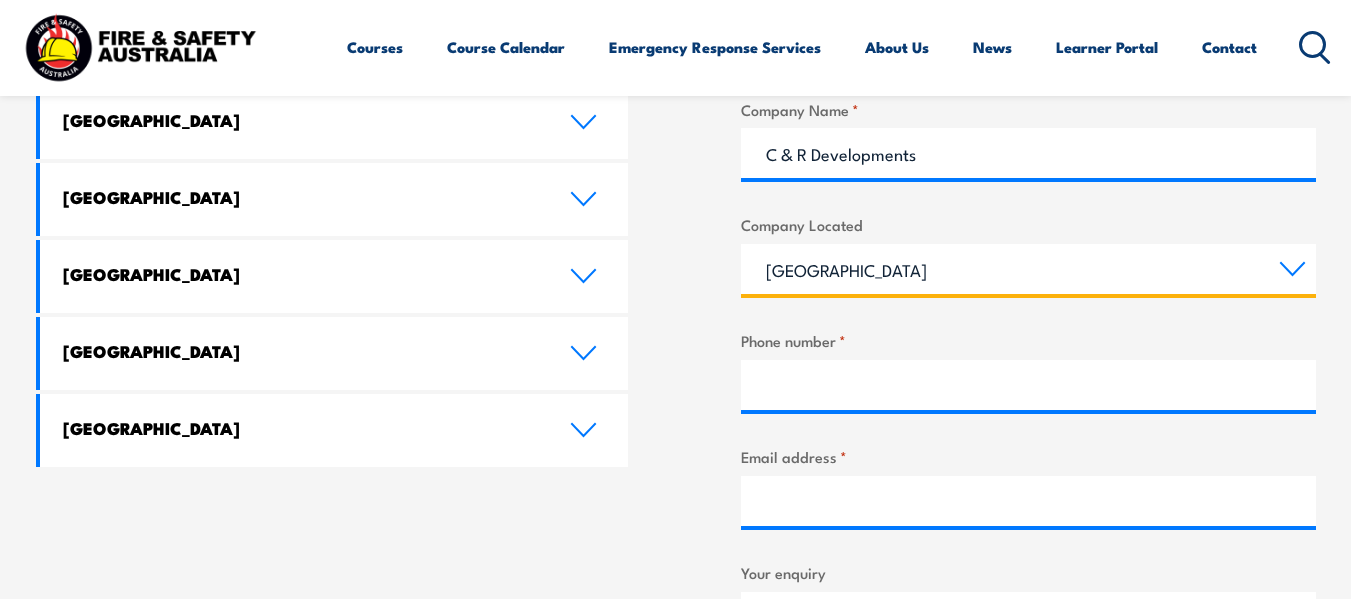 click on "Queensland New South Wales Australian Capital Territory Victoria South Australia Western Australia Northern Territory Tasmania" at bounding box center (1028, 269) 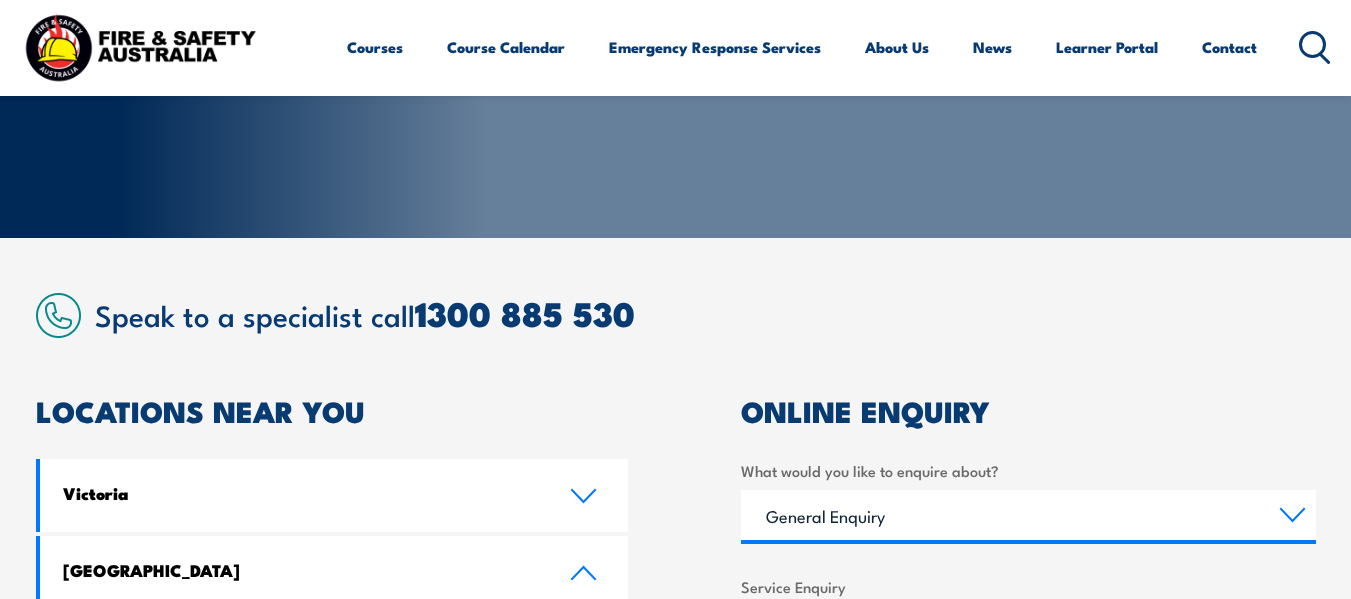 scroll, scrollTop: 0, scrollLeft: 0, axis: both 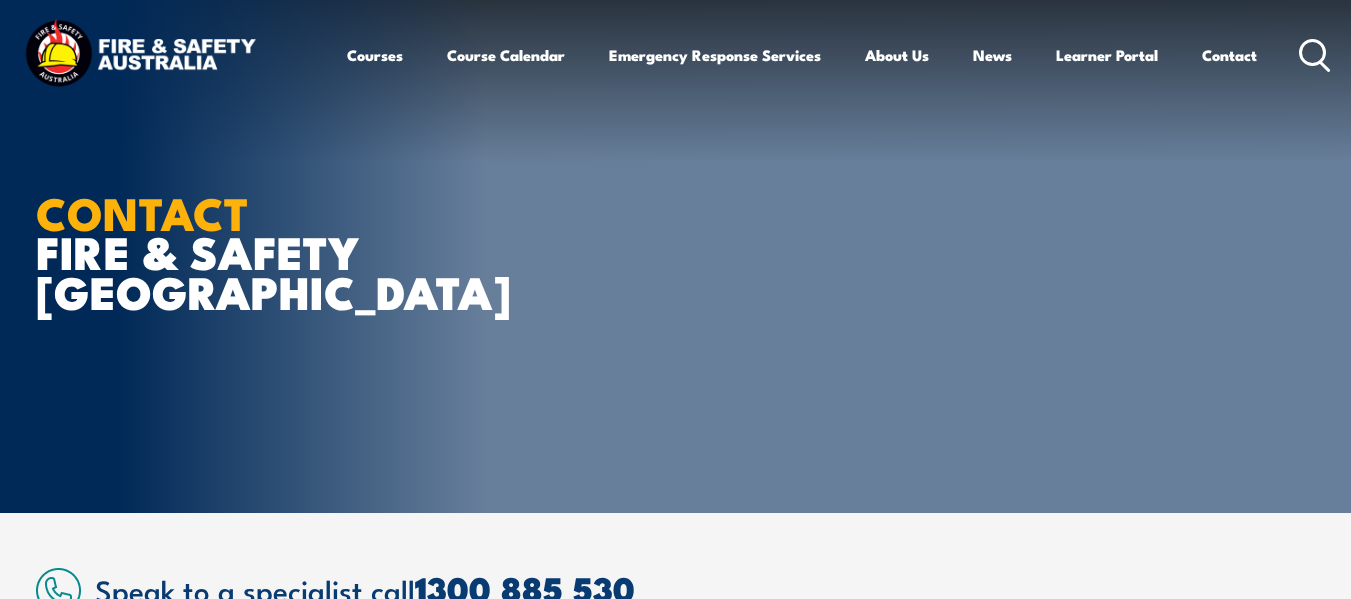 click 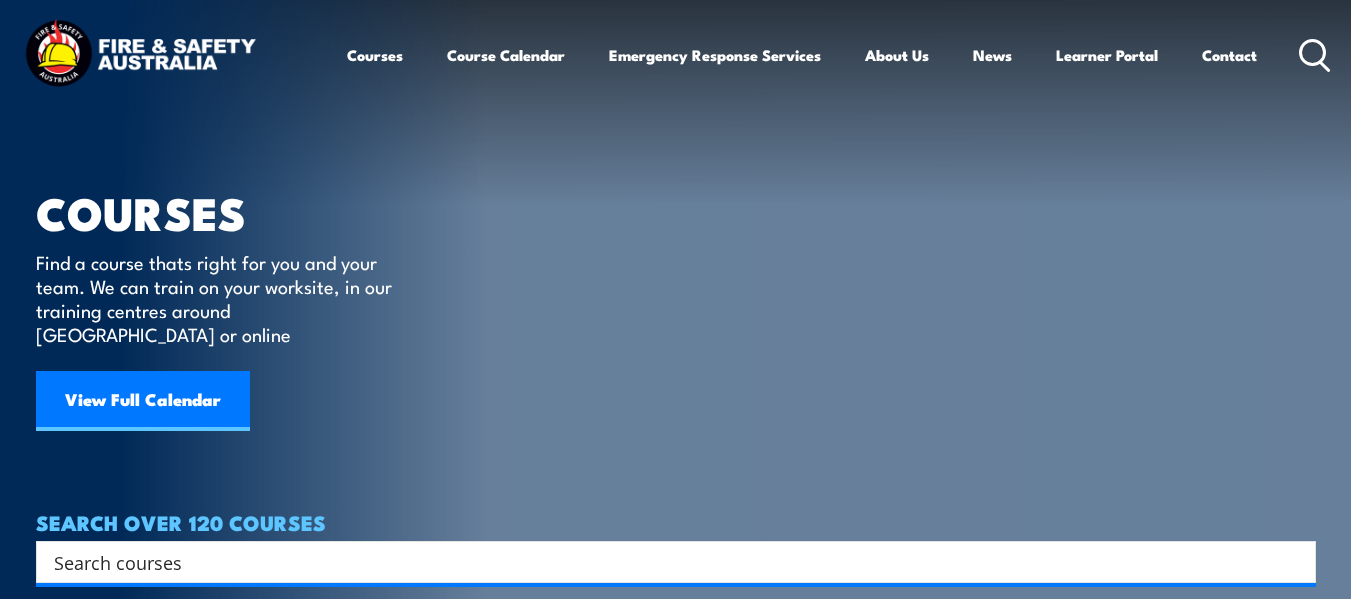 scroll, scrollTop: 0, scrollLeft: 0, axis: both 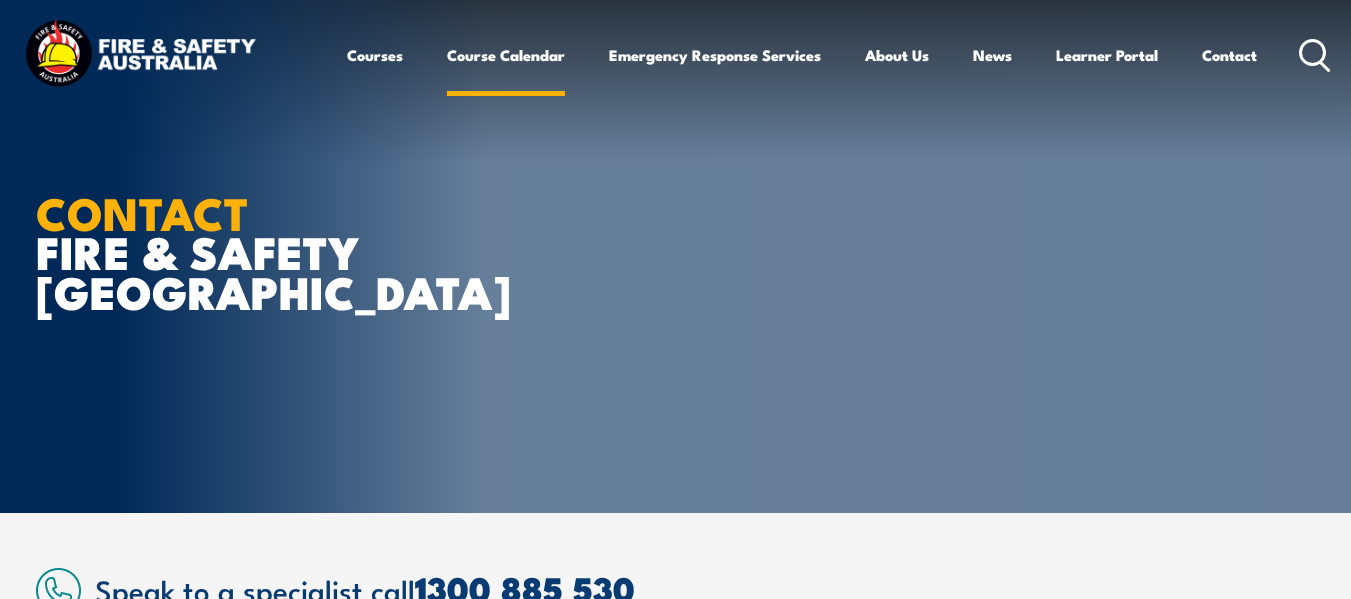click on "Course Calendar" at bounding box center [506, 55] 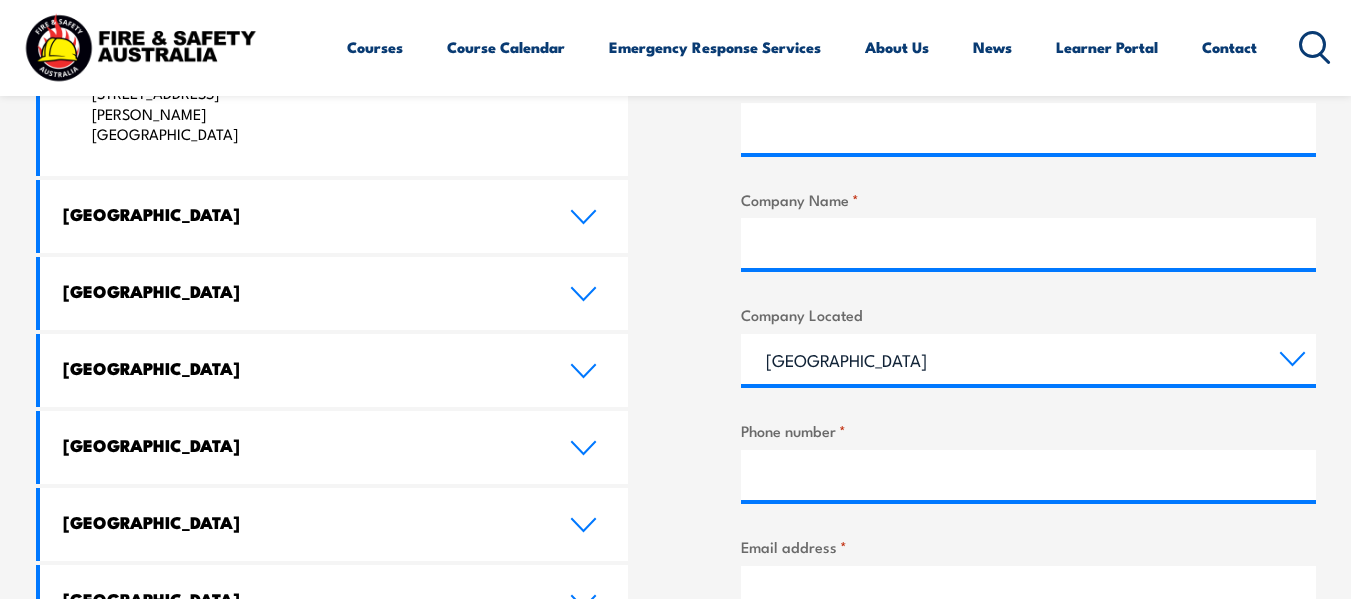 scroll, scrollTop: 1000, scrollLeft: 0, axis: vertical 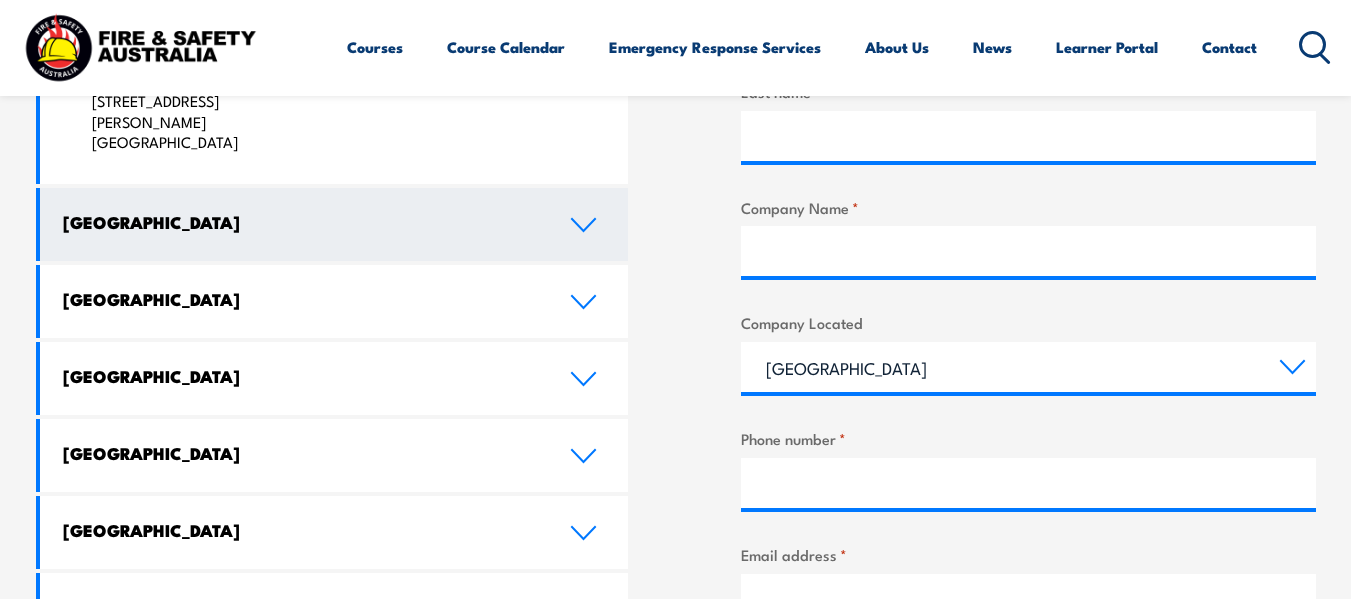 click on "New South Wales" at bounding box center [301, 222] 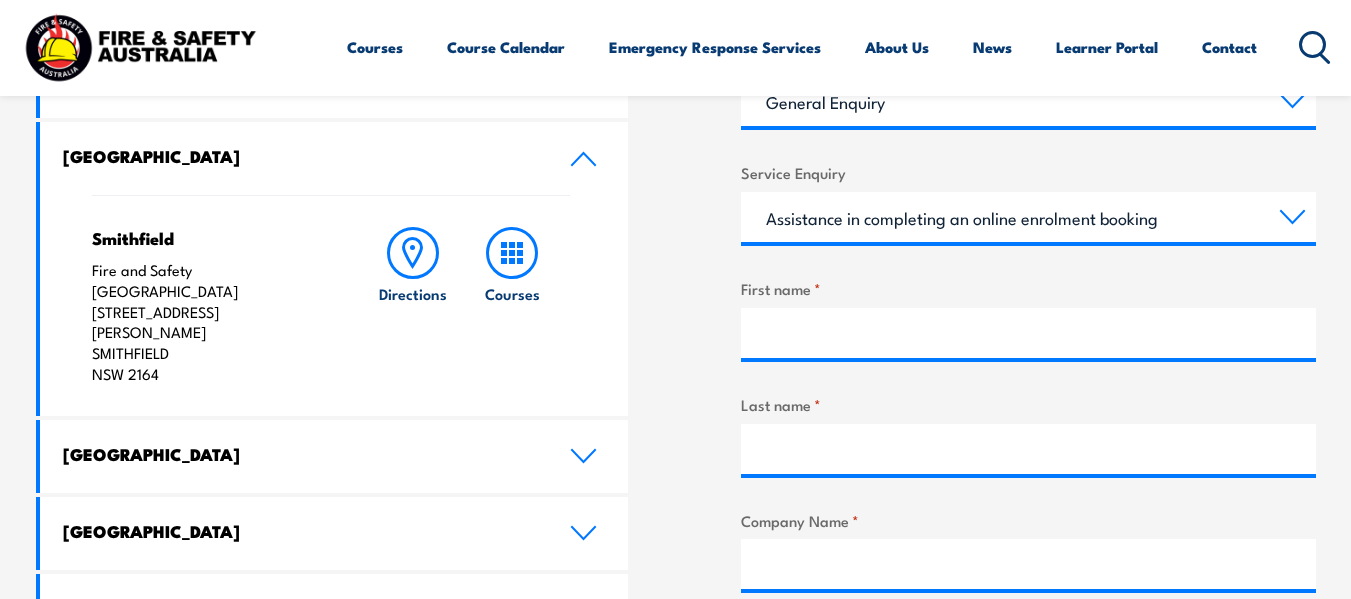 scroll, scrollTop: 702, scrollLeft: 0, axis: vertical 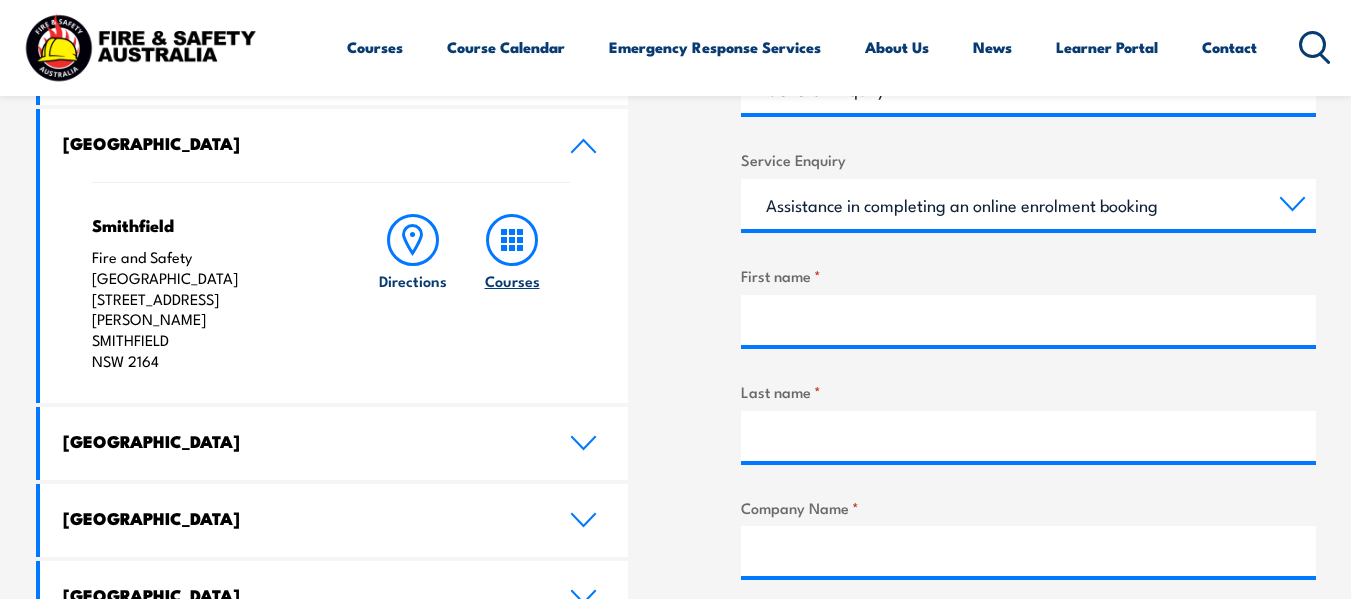 click 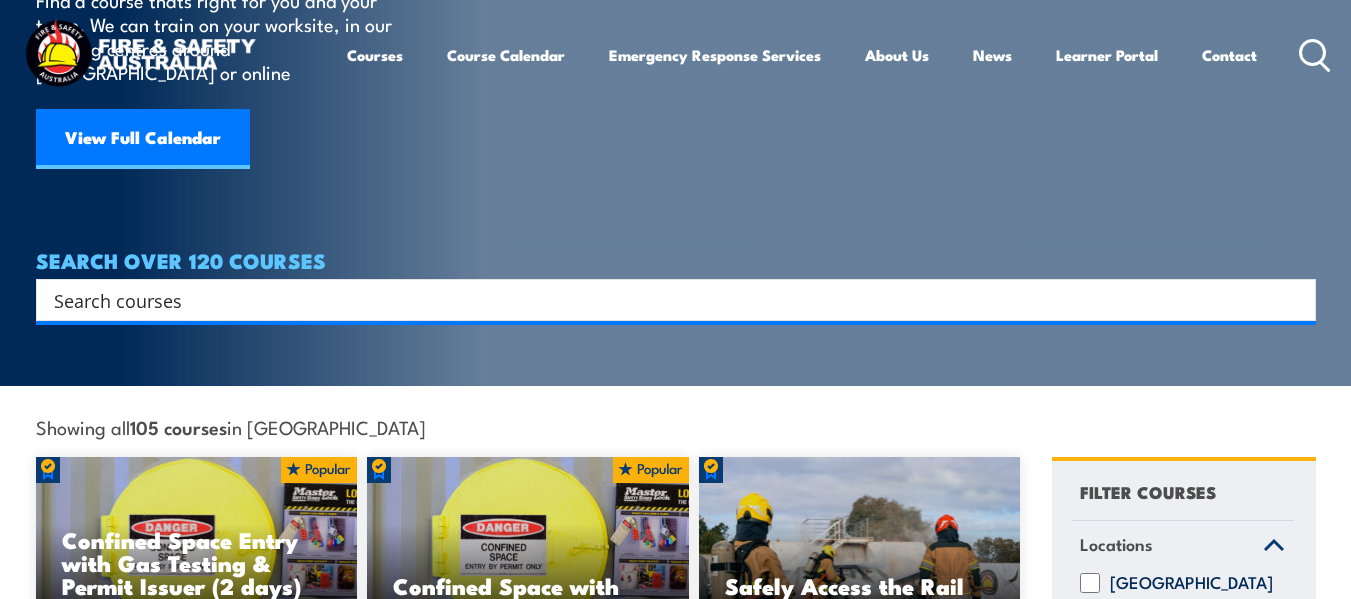 scroll, scrollTop: 0, scrollLeft: 0, axis: both 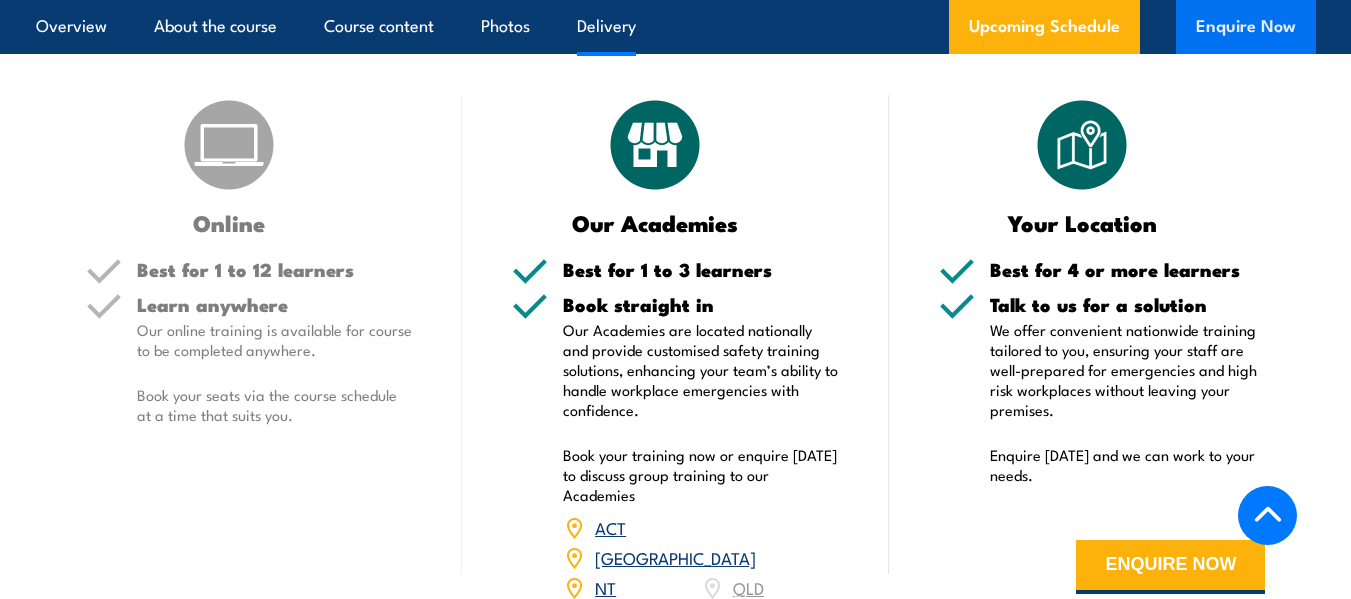 click on "Enquire Now" at bounding box center (1246, 27) 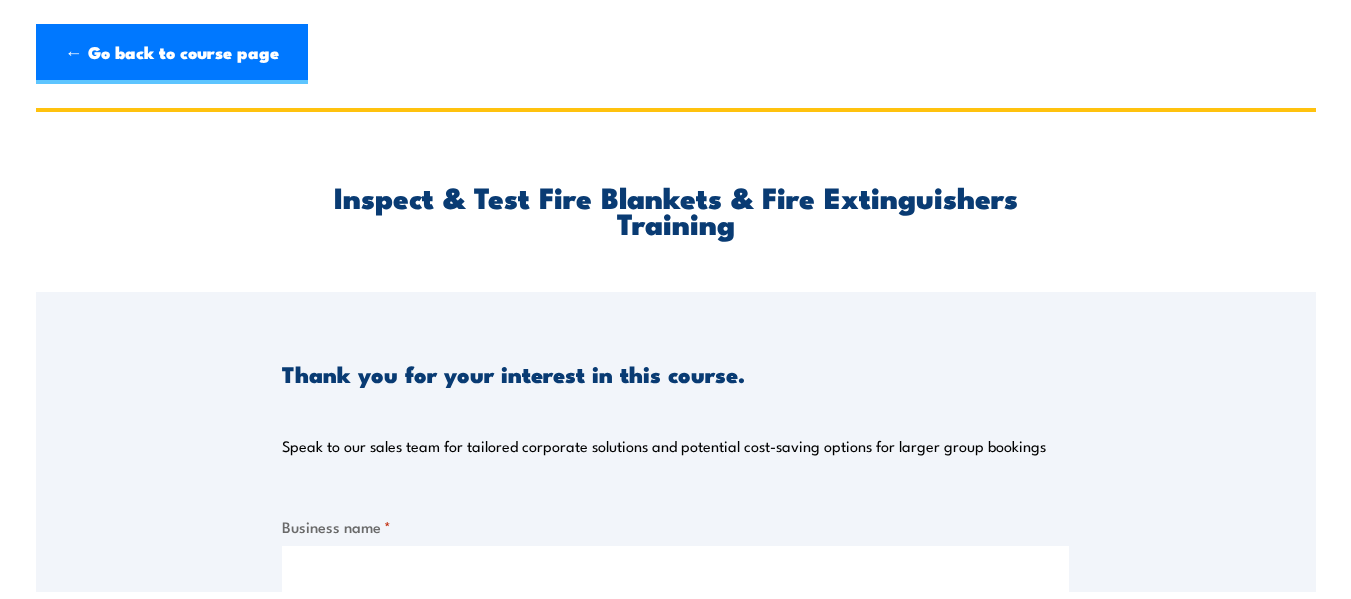 scroll, scrollTop: 0, scrollLeft: 0, axis: both 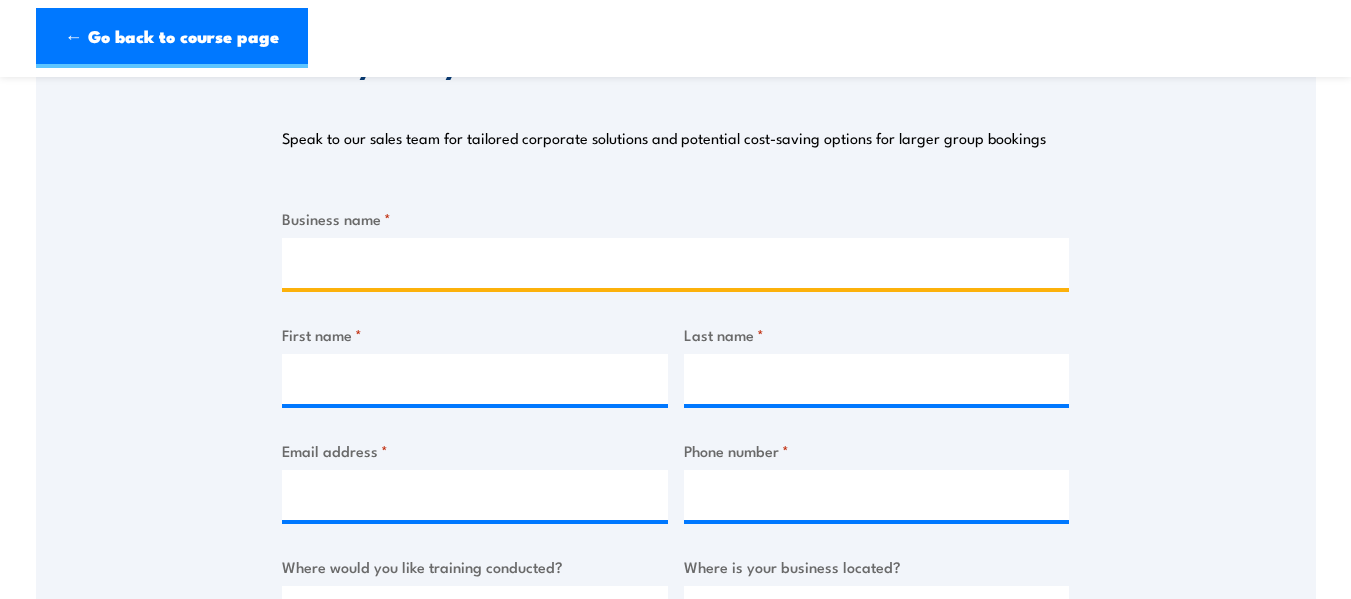 click on "Business name *" at bounding box center [675, 263] 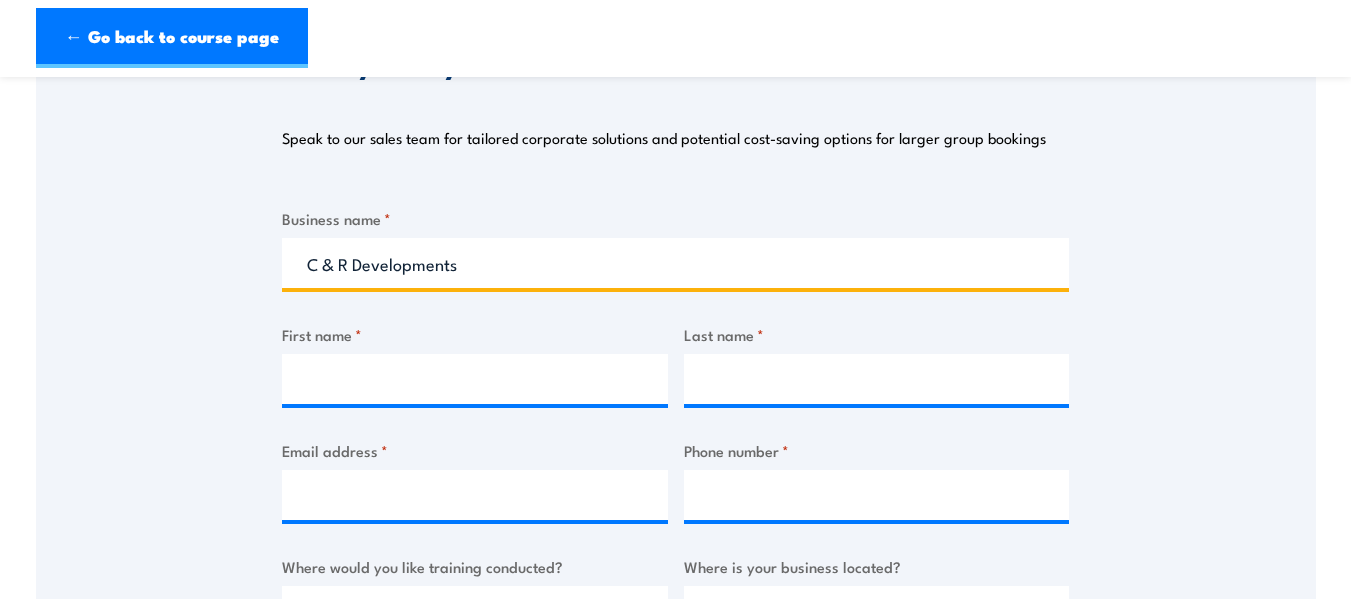 type on "David" 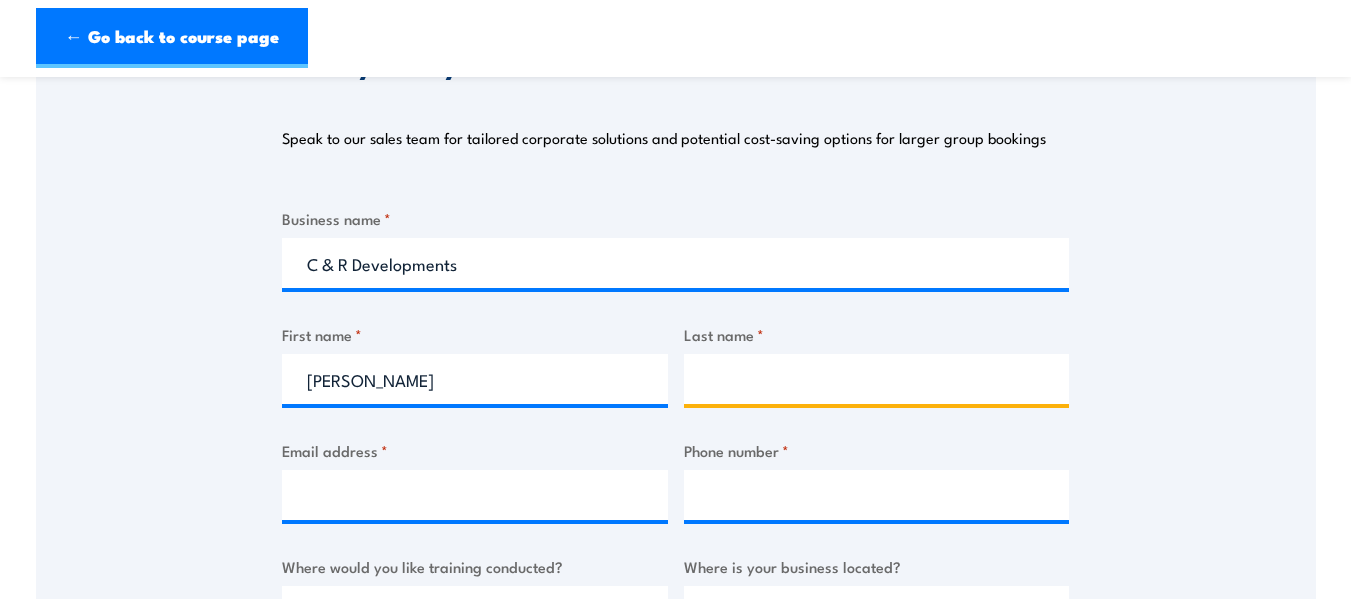 type on "Perkinson" 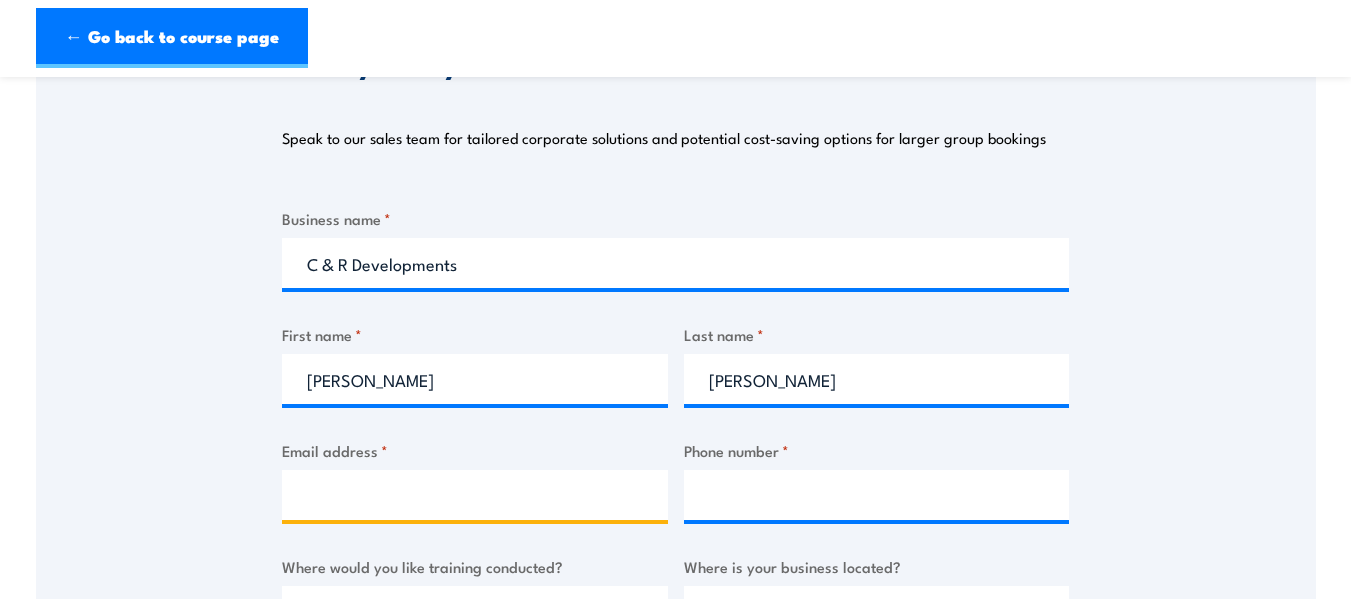 click on "Email address *" at bounding box center (475, 495) 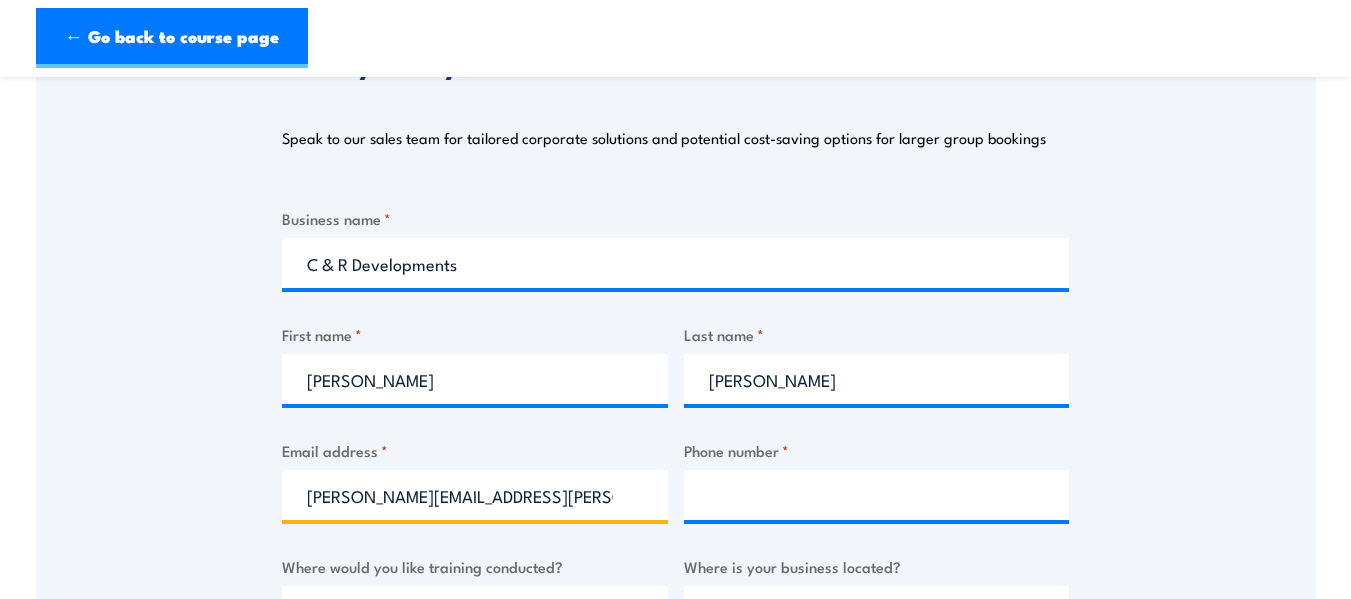 type on "david.perkinson@crgroup.co.nz" 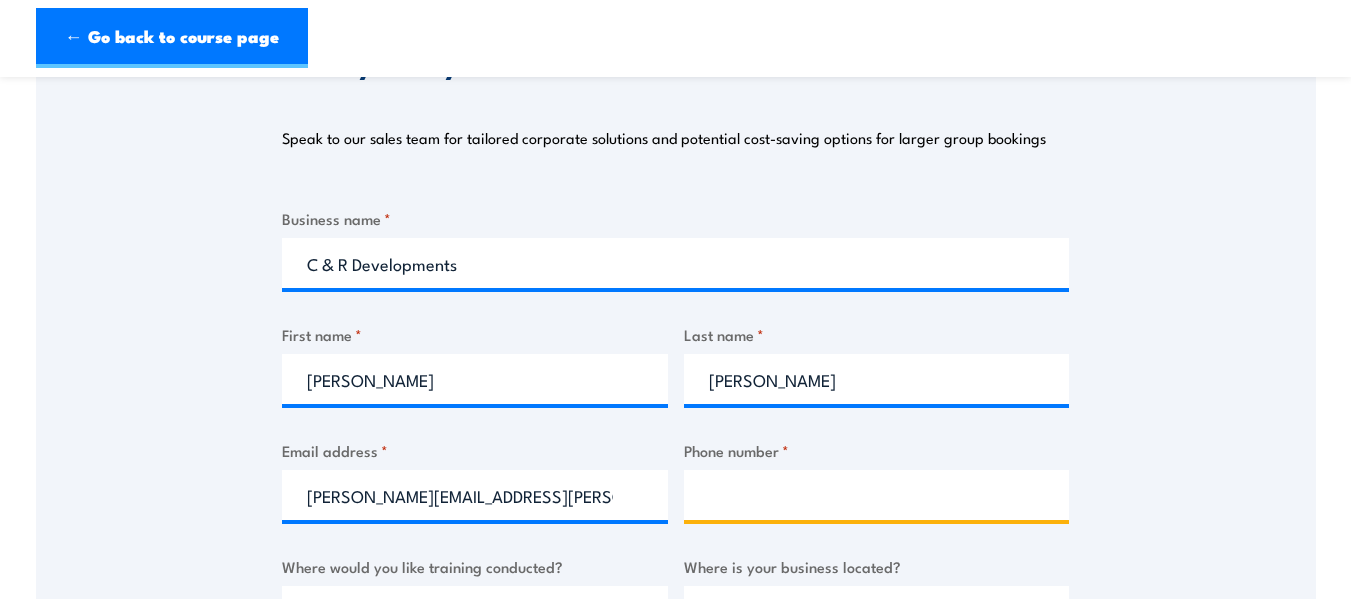 click on "Phone number *" at bounding box center [877, 495] 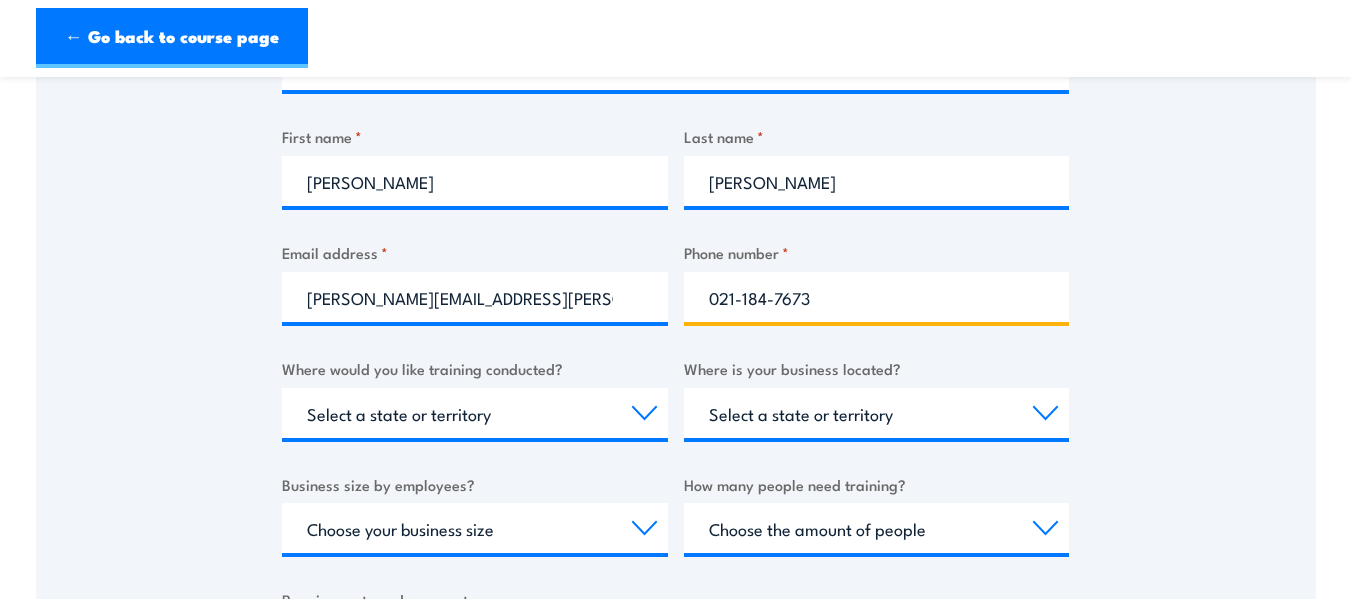 scroll, scrollTop: 500, scrollLeft: 0, axis: vertical 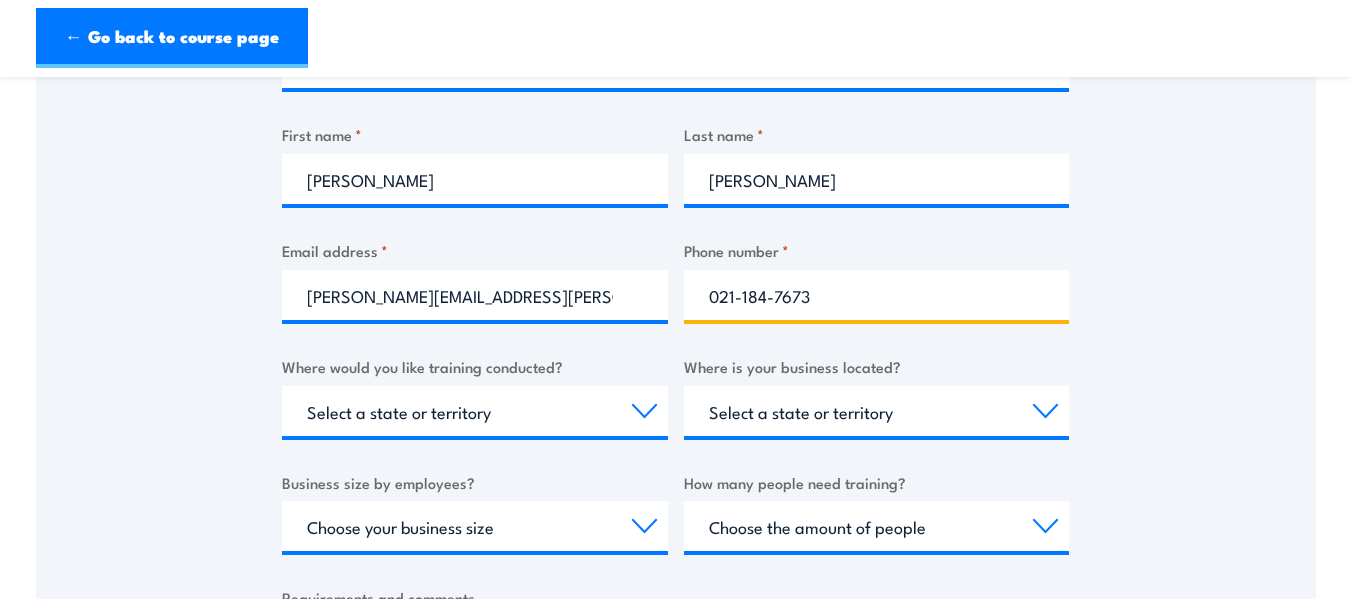type on "021-184-7673" 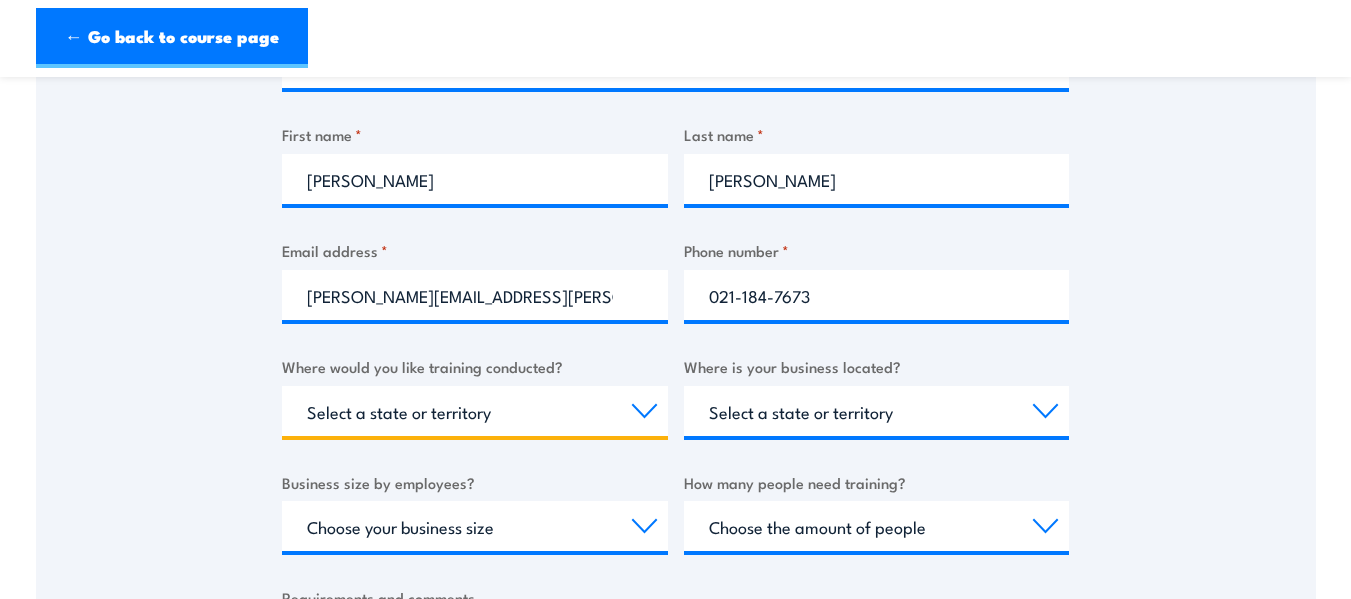 click on "Select a state or territory Nationally - multiple locations QLD NSW VIC SA ACT WA TAS NT" at bounding box center (475, 411) 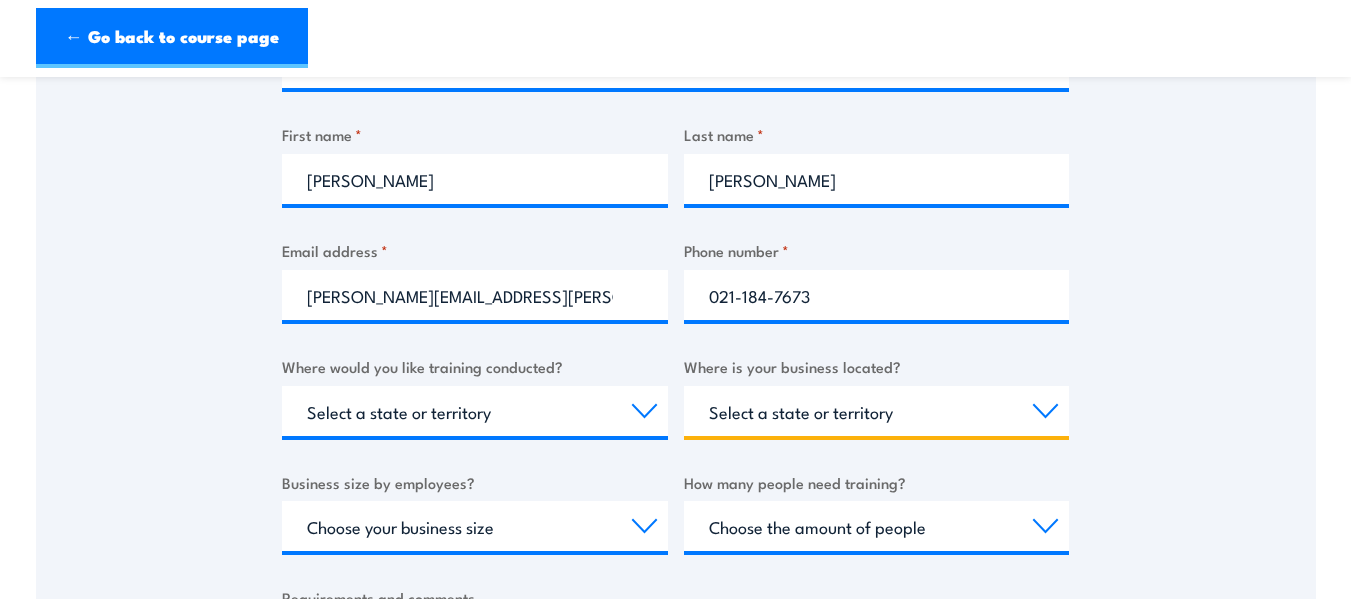 click on "Select a state or territory QLD NSW VIC SA ACT WA TAS NT" at bounding box center (877, 411) 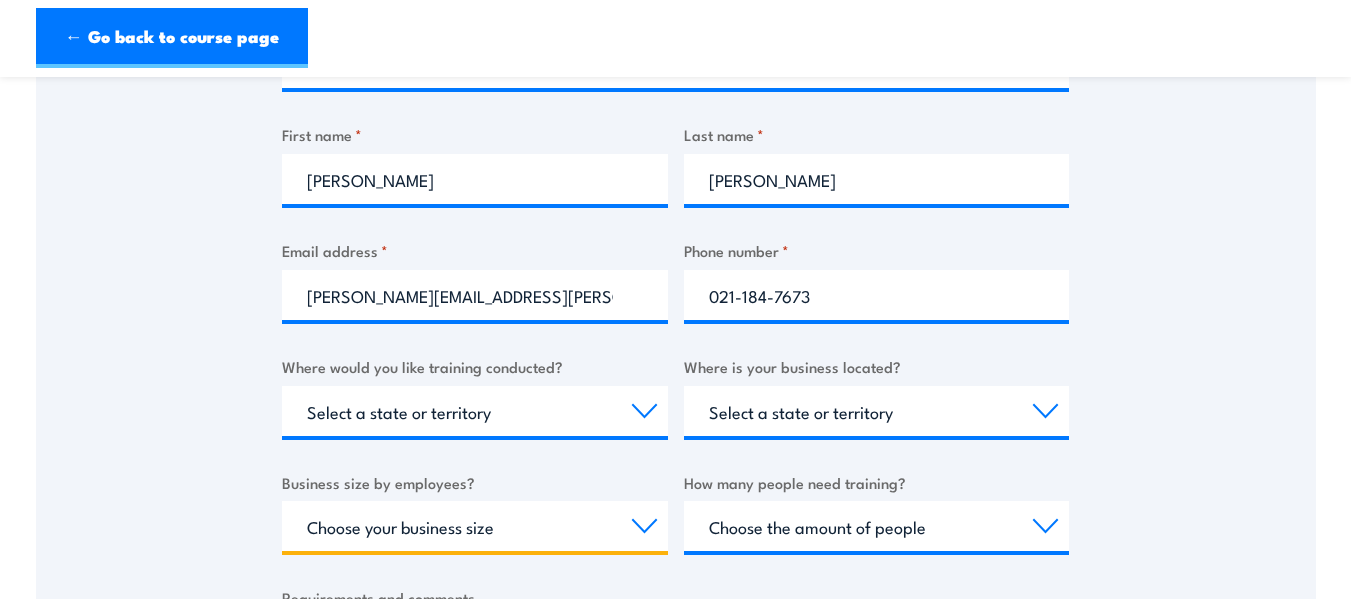 click on "Choose your business size 1 to 19 20 to 199 200+" at bounding box center [475, 526] 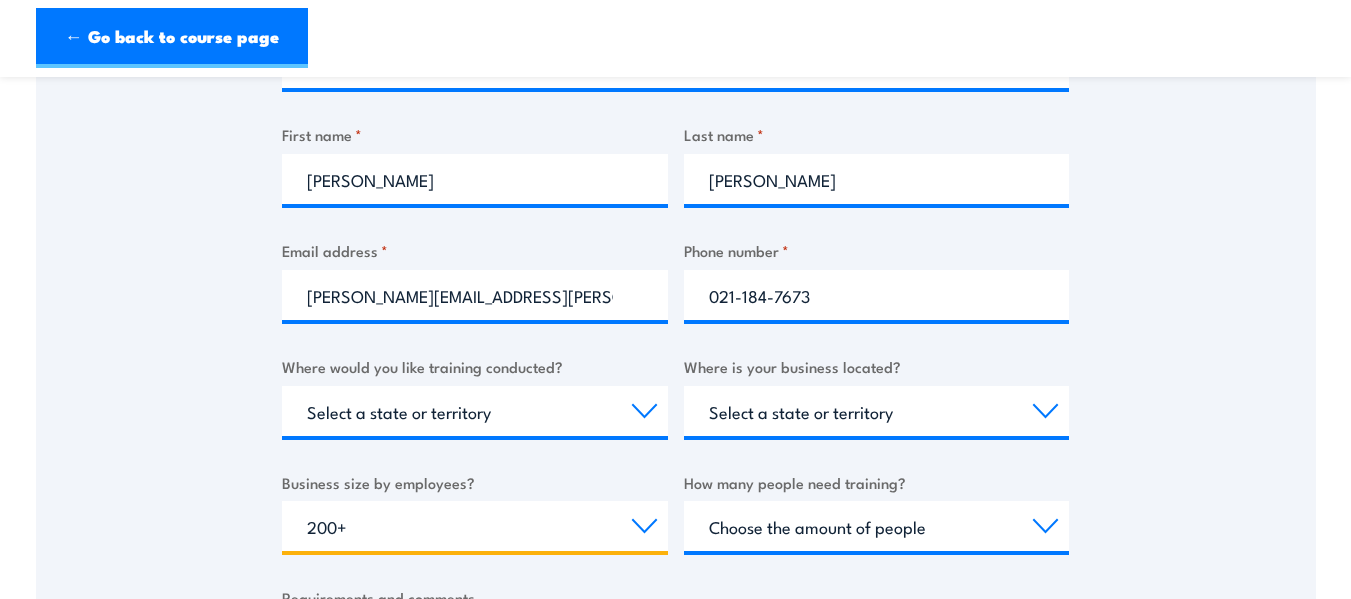click on "Choose your business size 1 to 19 20 to 199 200+" at bounding box center (475, 526) 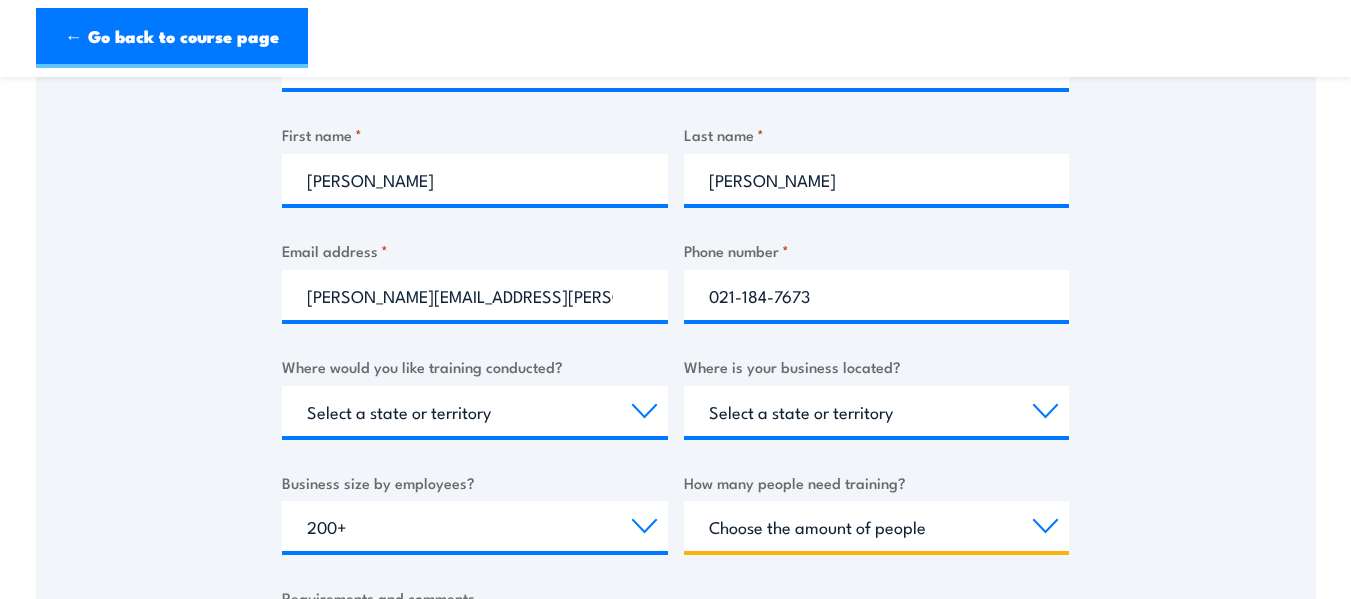 click on "Choose the amount of people 1 to 4 5 to 19 20+" at bounding box center (877, 526) 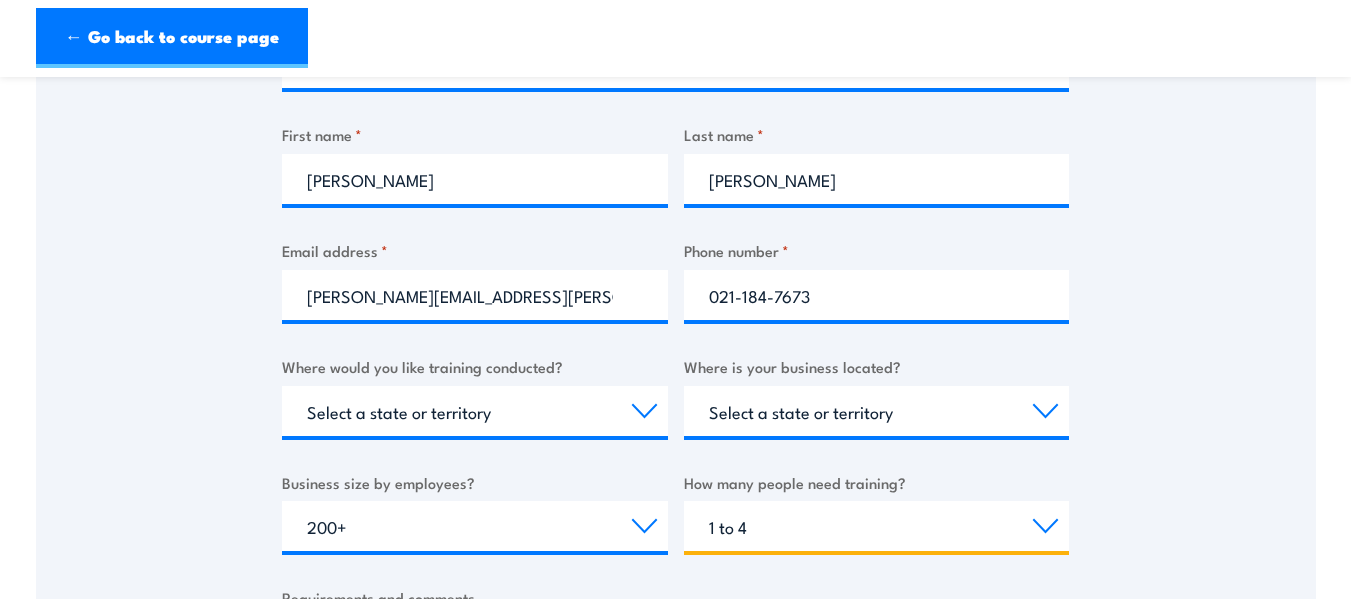 click on "Choose the amount of people 1 to 4 5 to 19 20+" at bounding box center [877, 526] 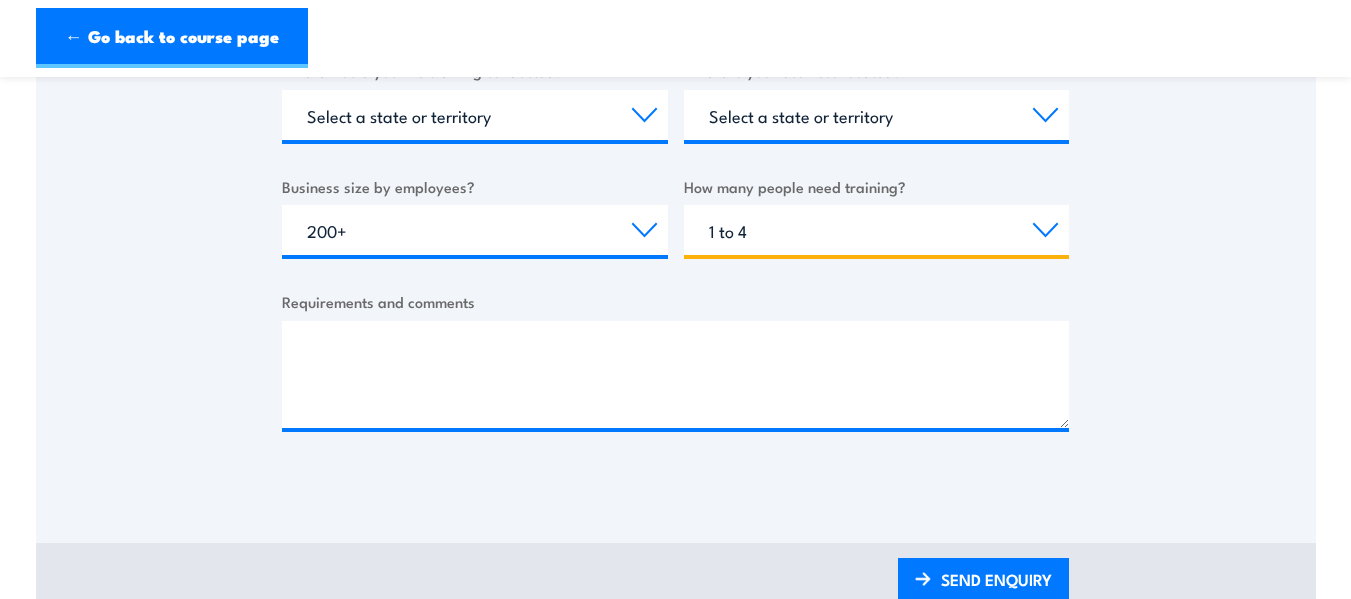 scroll, scrollTop: 800, scrollLeft: 0, axis: vertical 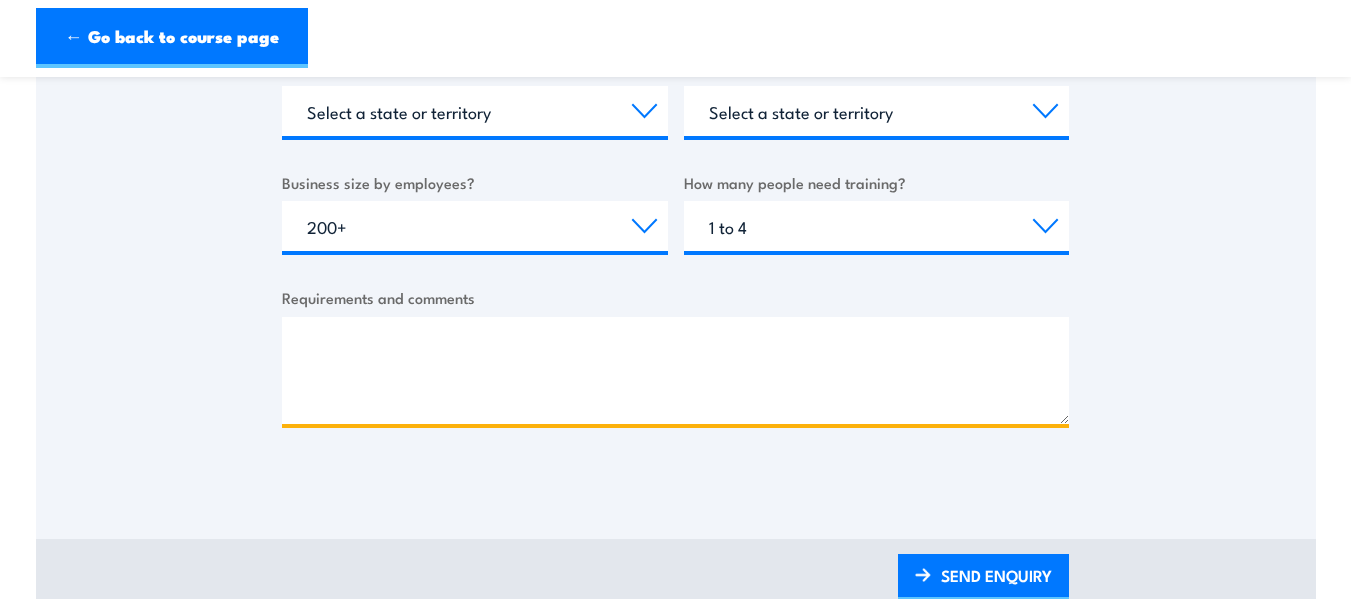 click on "Requirements and comments" at bounding box center [675, 370] 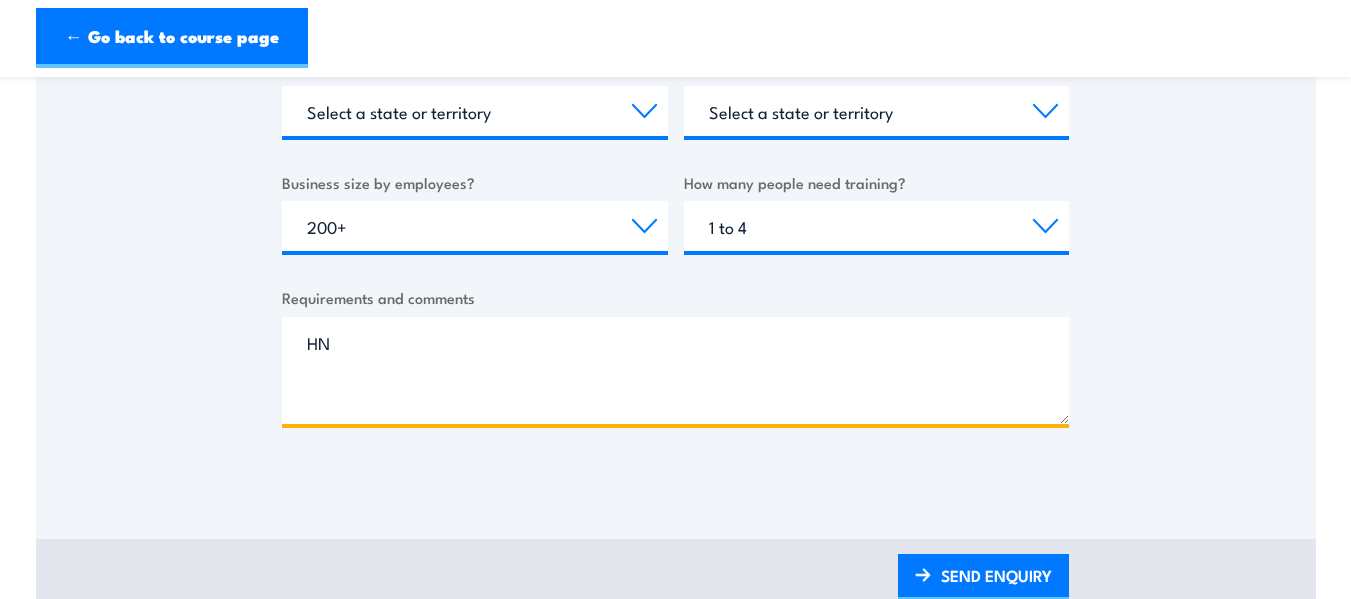 click on "HN" at bounding box center (675, 370) 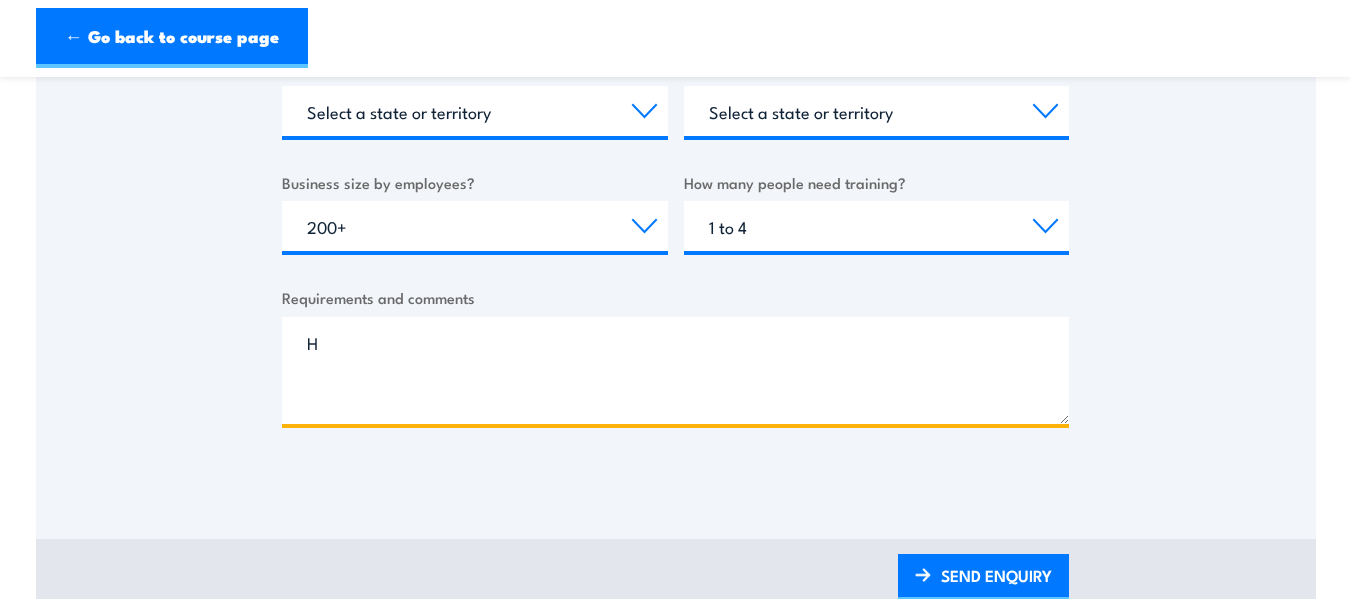 type 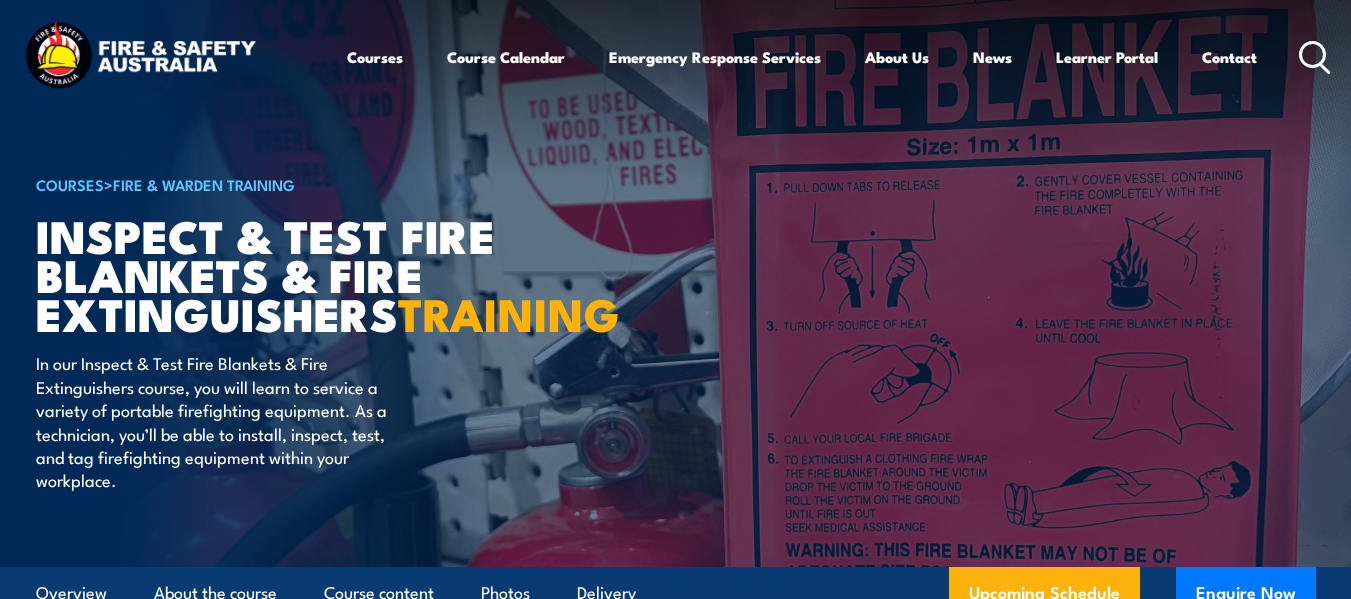 scroll, scrollTop: 0, scrollLeft: 0, axis: both 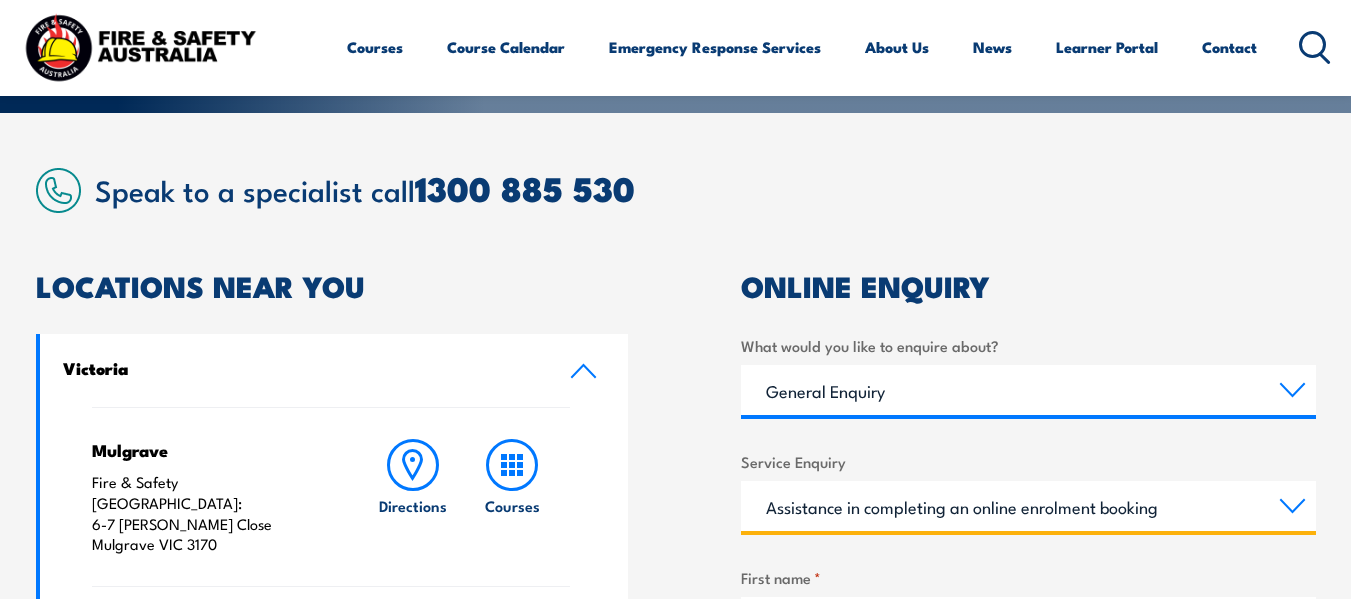 click on "Assistance in completing an online enrolment booking Request a copy of a certificate Pay an invoice or obtain a copy of an invoice Enquiry about RPL (Recognised Prior Learning) Request FREE Fire Extinguisher or Resuscitation charts Other" at bounding box center [1028, 506] 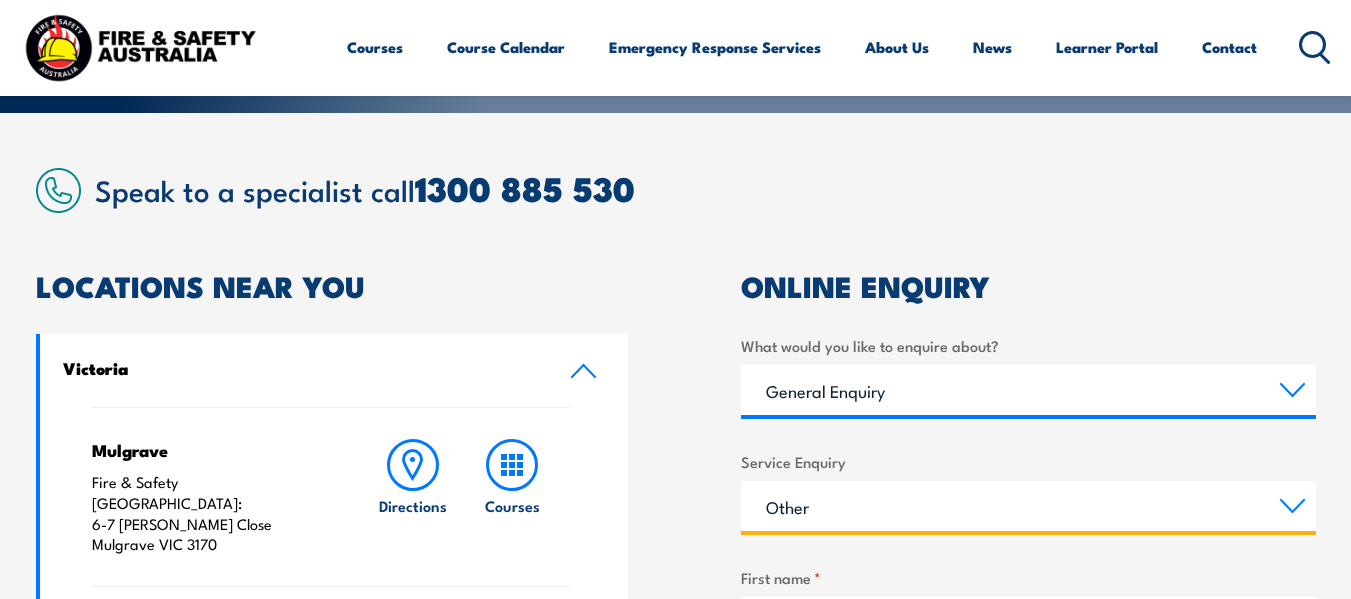 click on "Assistance in completing an online enrolment booking Request a copy of a certificate Pay an invoice or obtain a copy of an invoice Enquiry about RPL (Recognised Prior Learning) Request FREE Fire Extinguisher or Resuscitation charts Other" at bounding box center [1028, 506] 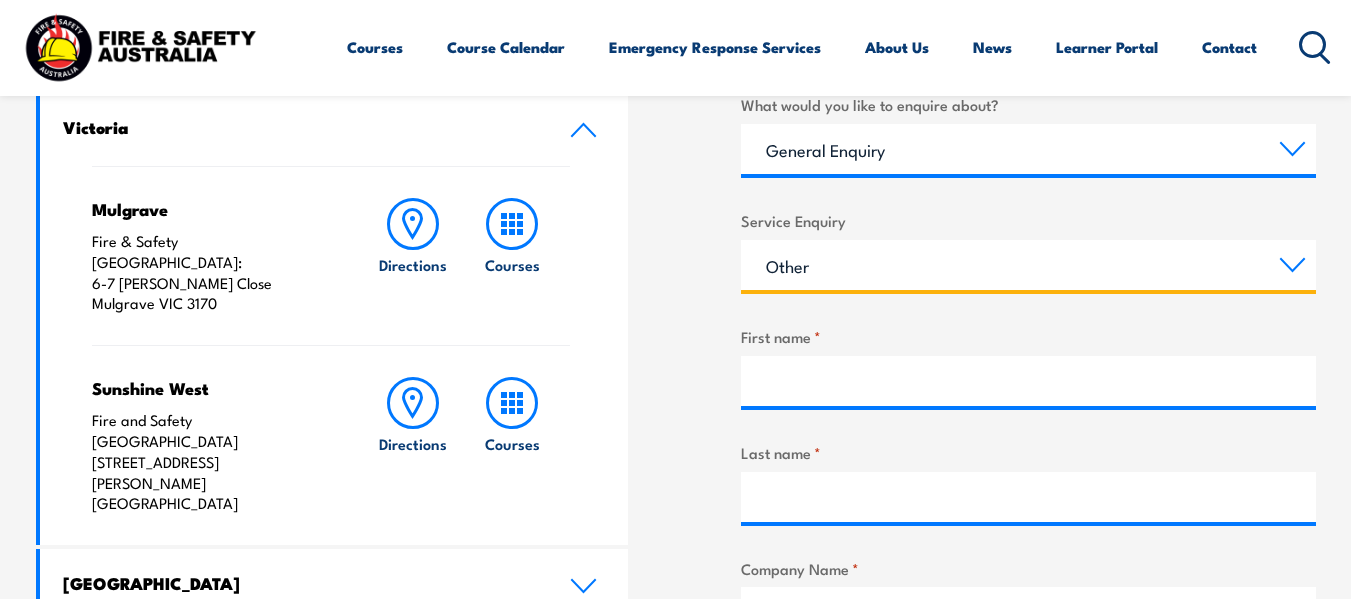 scroll, scrollTop: 700, scrollLeft: 0, axis: vertical 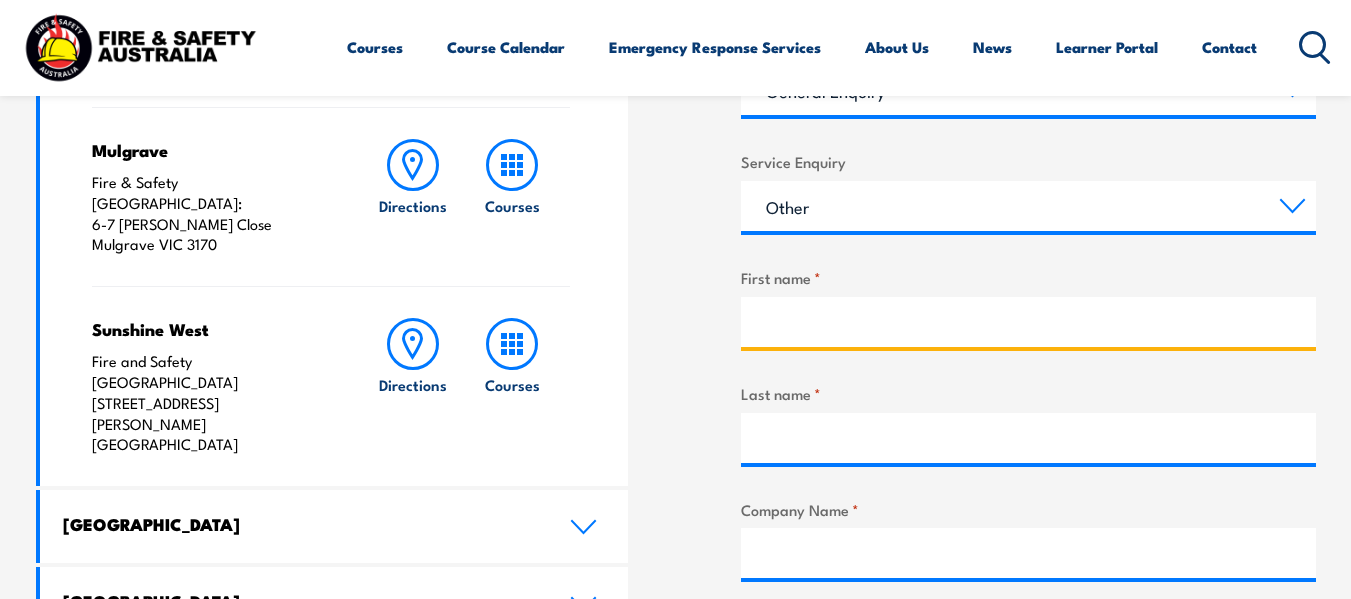click on "First name *" at bounding box center (1028, 322) 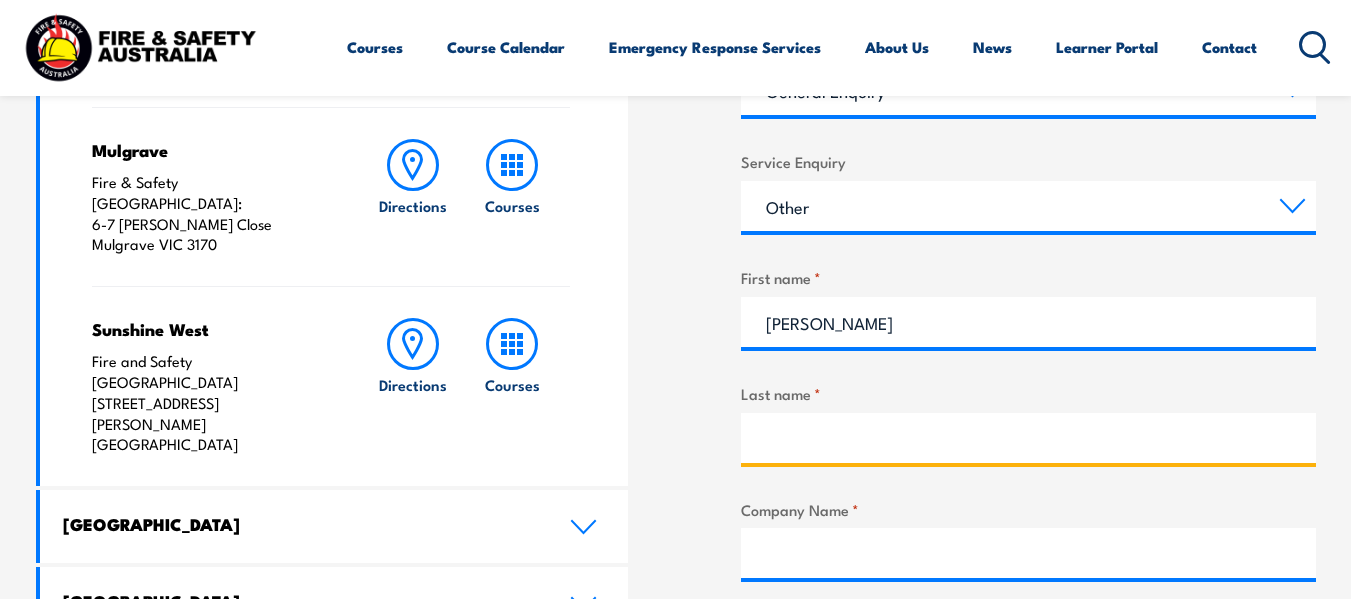 type on "[PERSON_NAME]" 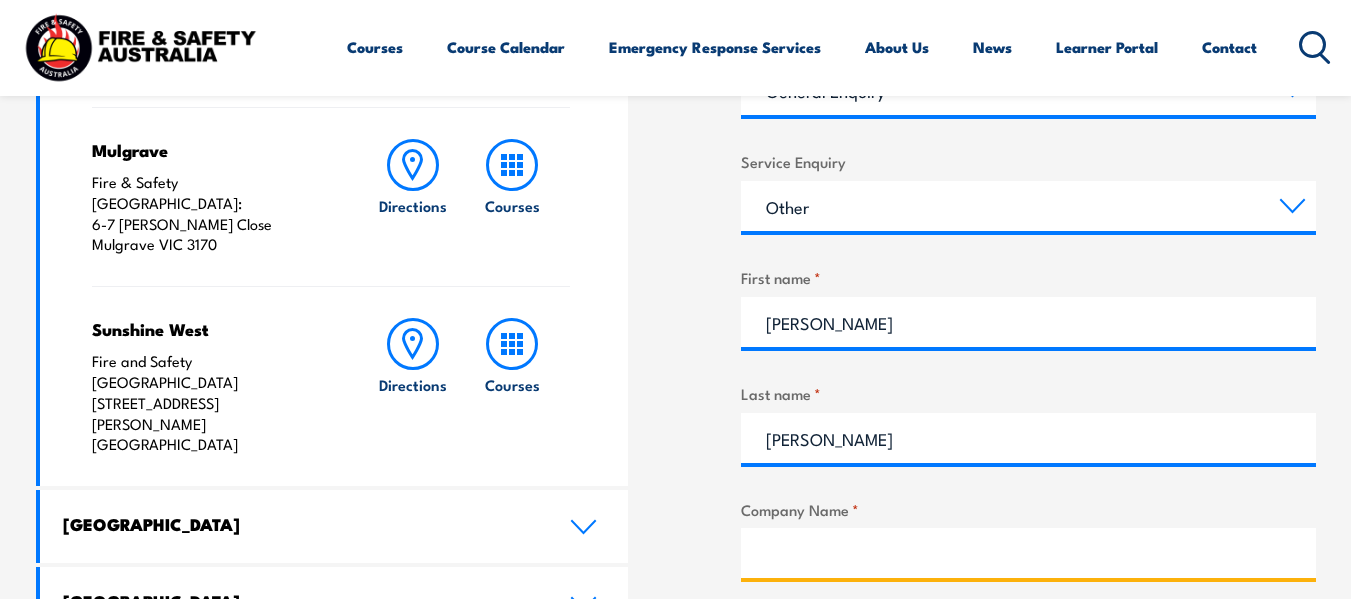 type on "C & R Developments" 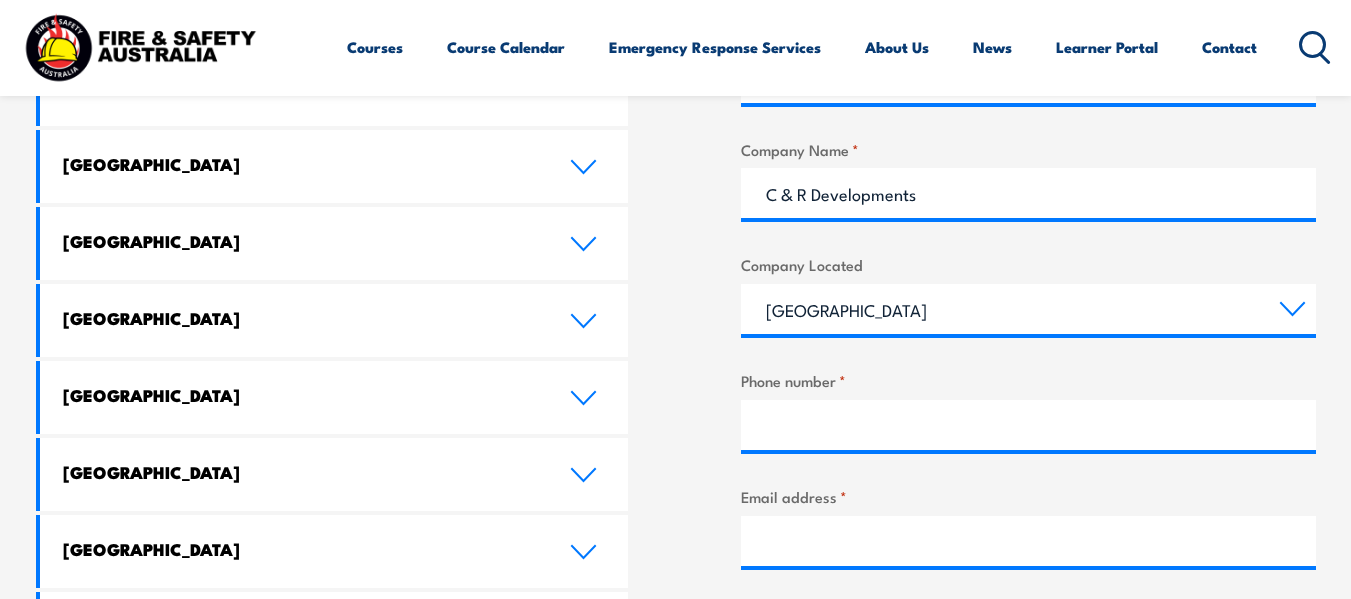 scroll, scrollTop: 1100, scrollLeft: 0, axis: vertical 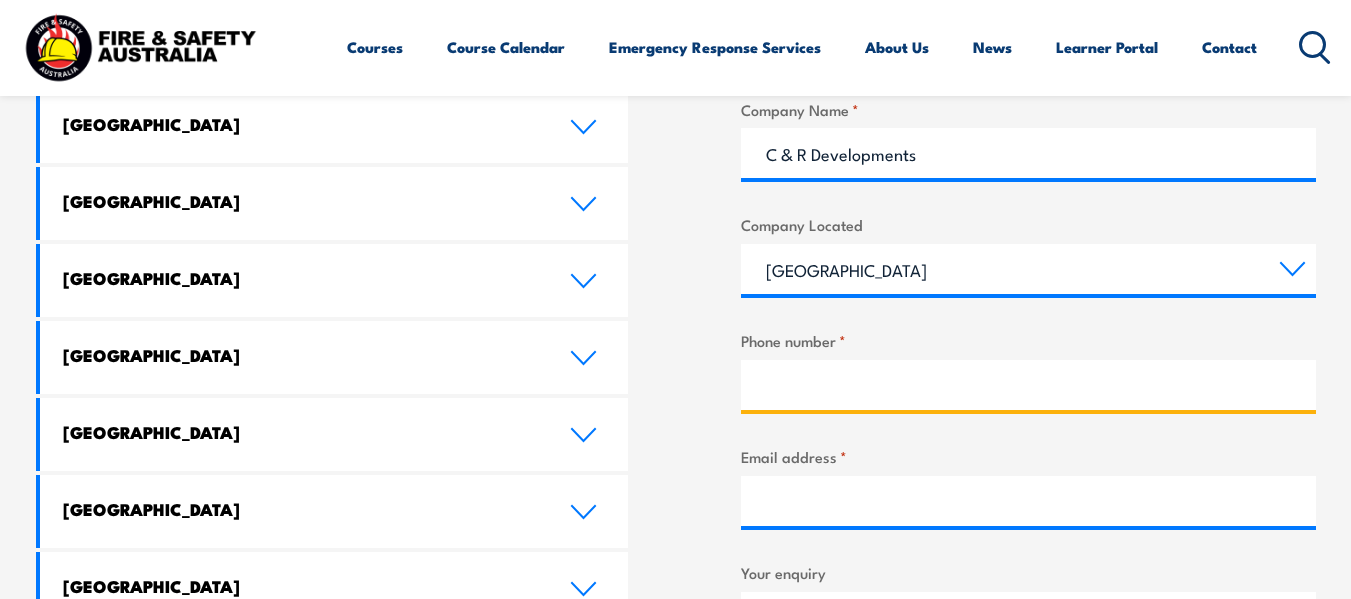 click on "Phone number *" at bounding box center (1028, 385) 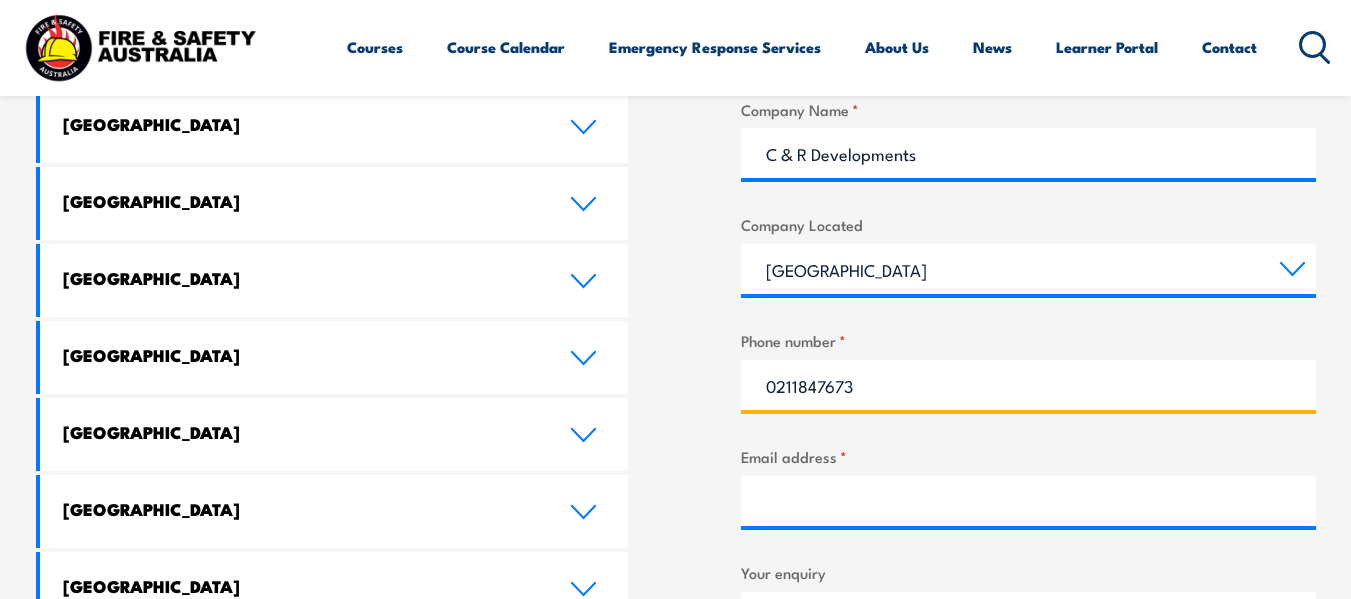 click on "0211847673" at bounding box center (1028, 385) 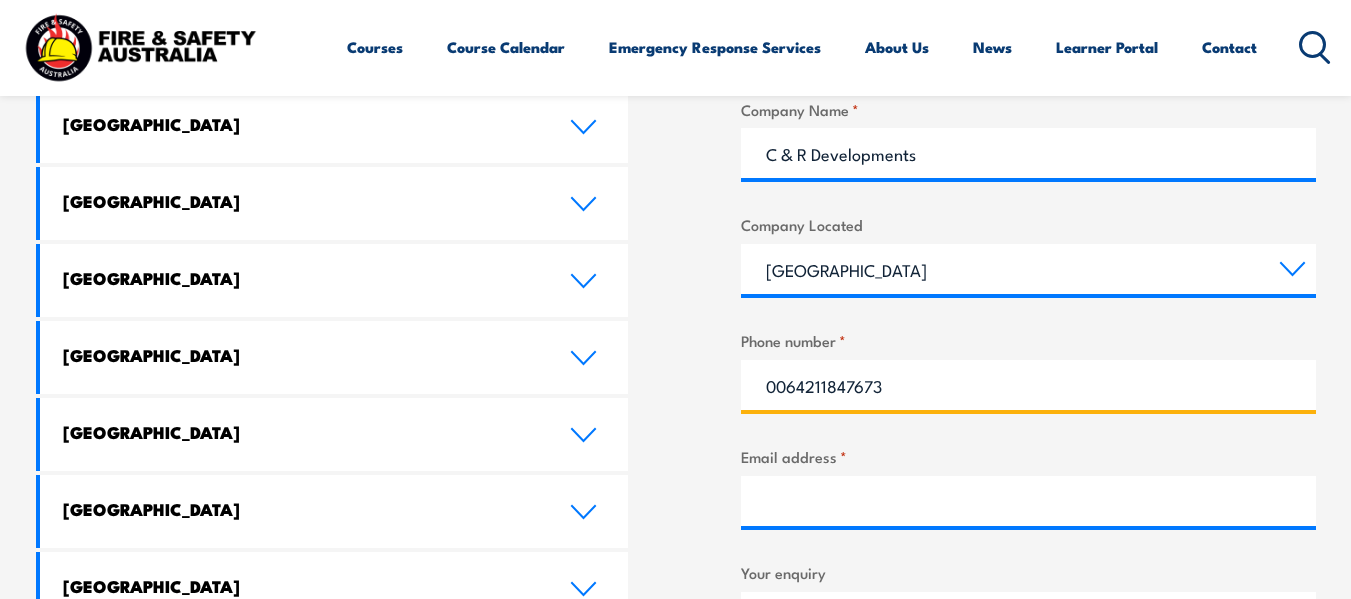 type on "0064211847673" 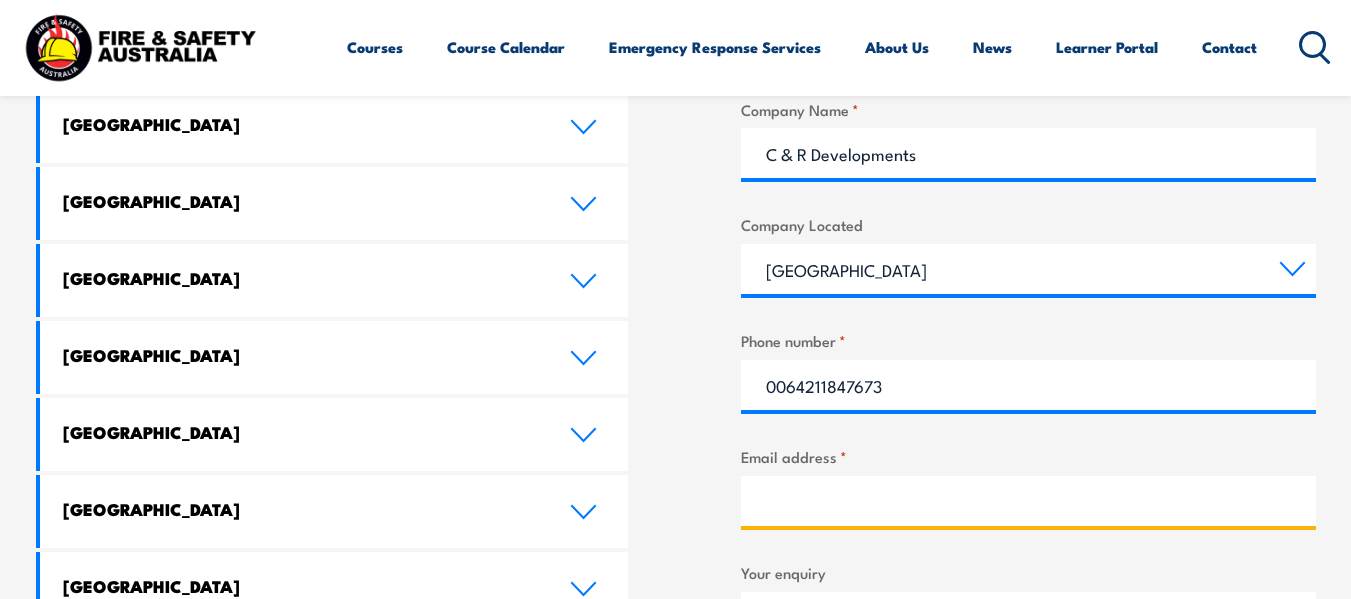 click on "Email address *" at bounding box center [1028, 501] 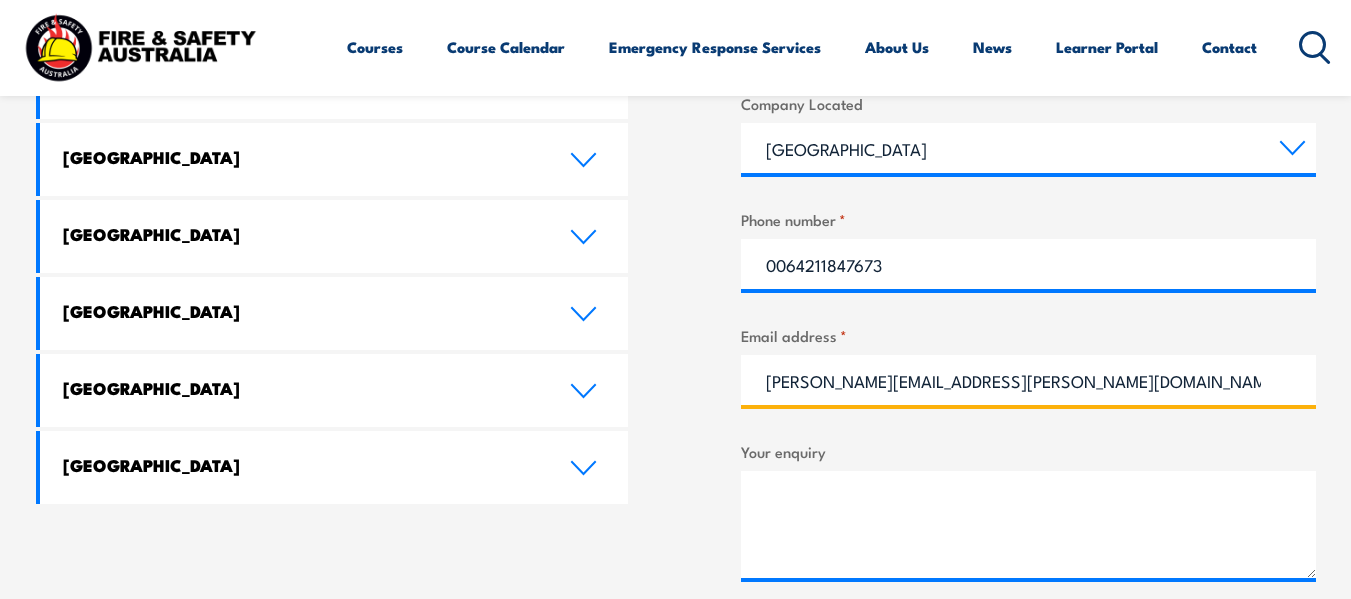 scroll, scrollTop: 1300, scrollLeft: 0, axis: vertical 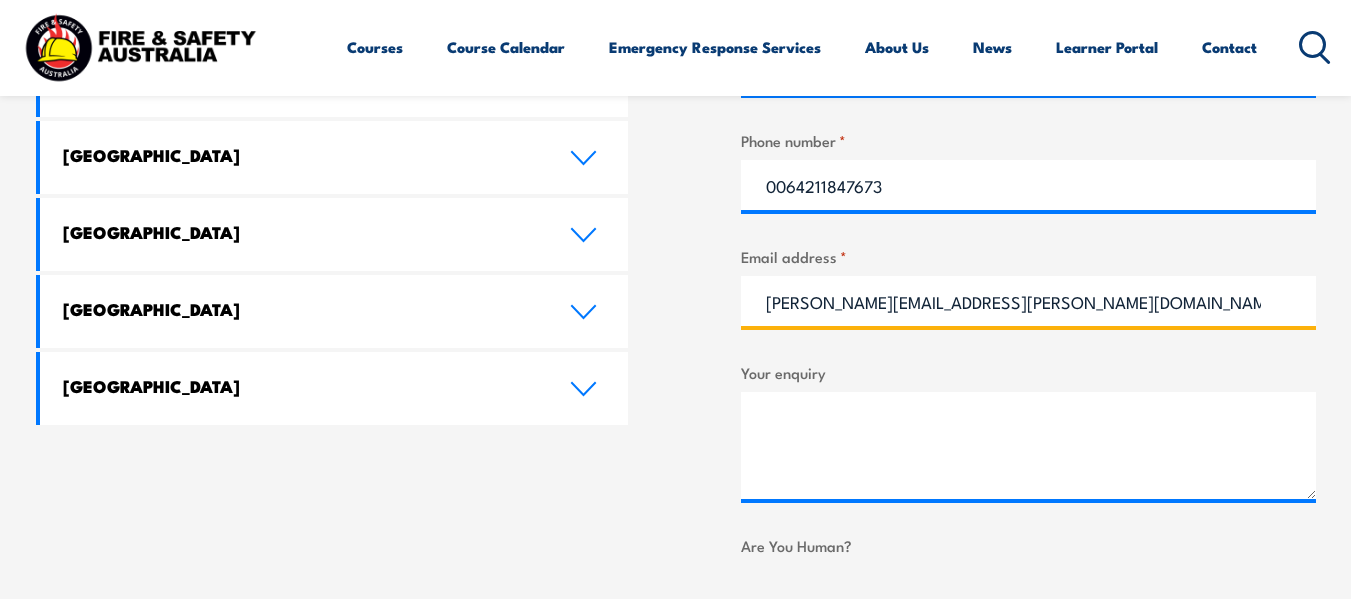 type on "[PERSON_NAME][EMAIL_ADDRESS][PERSON_NAME][DOMAIN_NAME]" 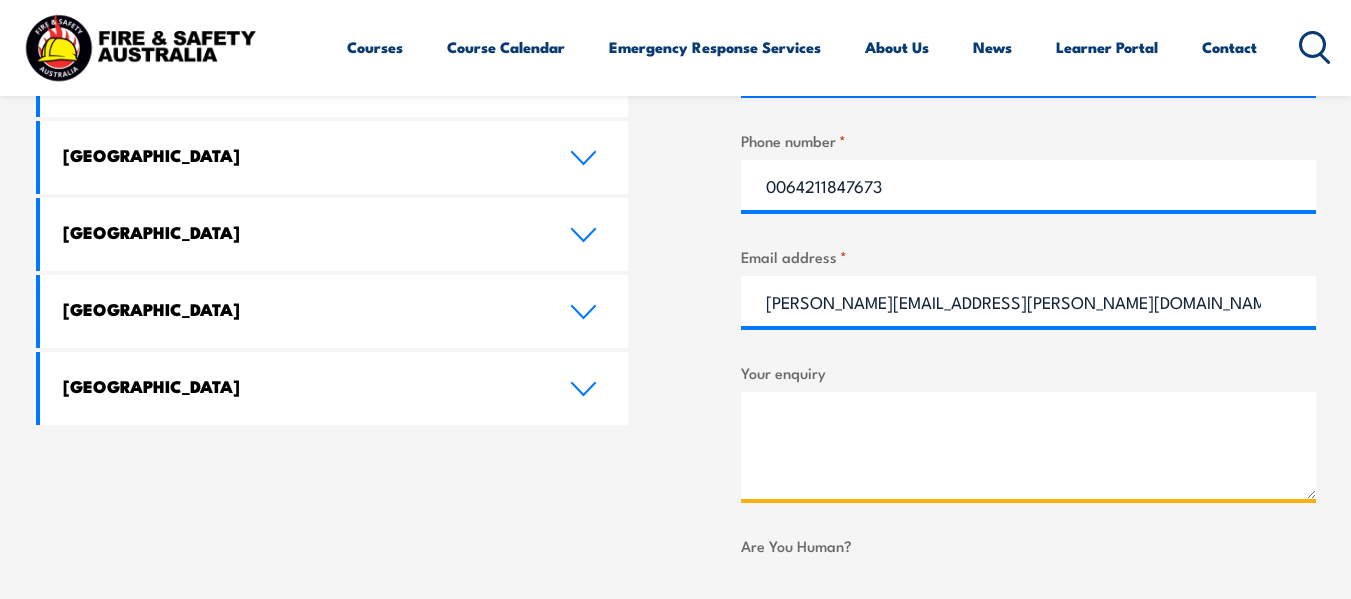 click on "Your enquiry" at bounding box center [1028, 445] 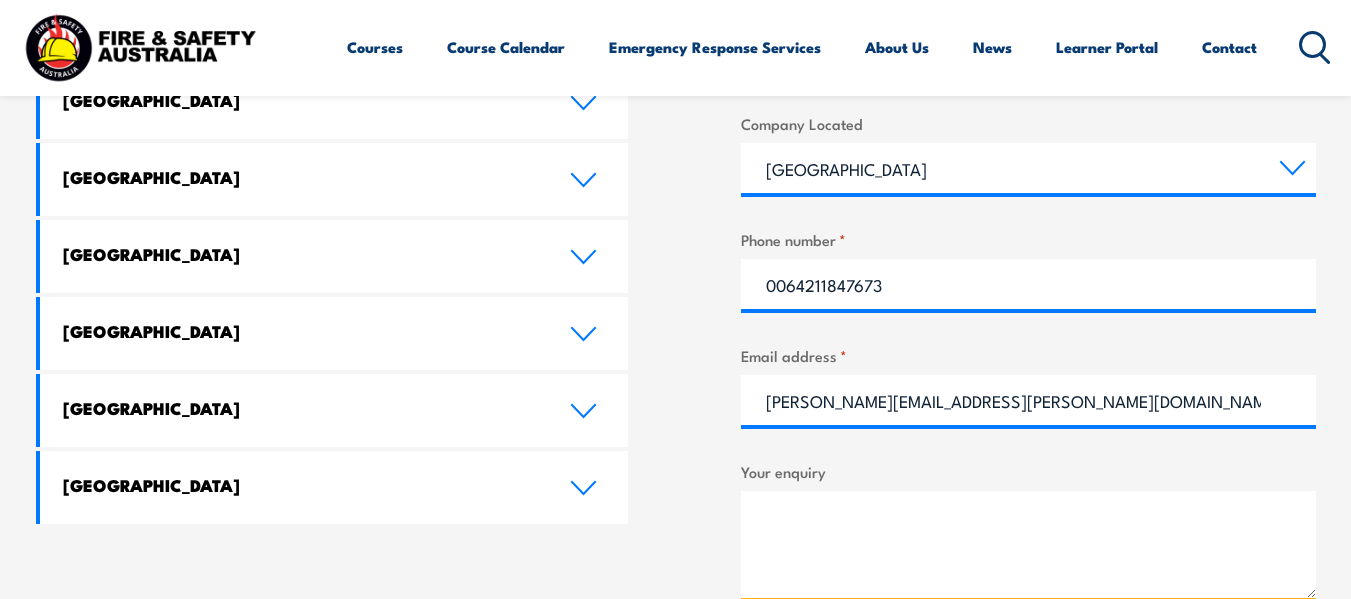 scroll, scrollTop: 1300, scrollLeft: 0, axis: vertical 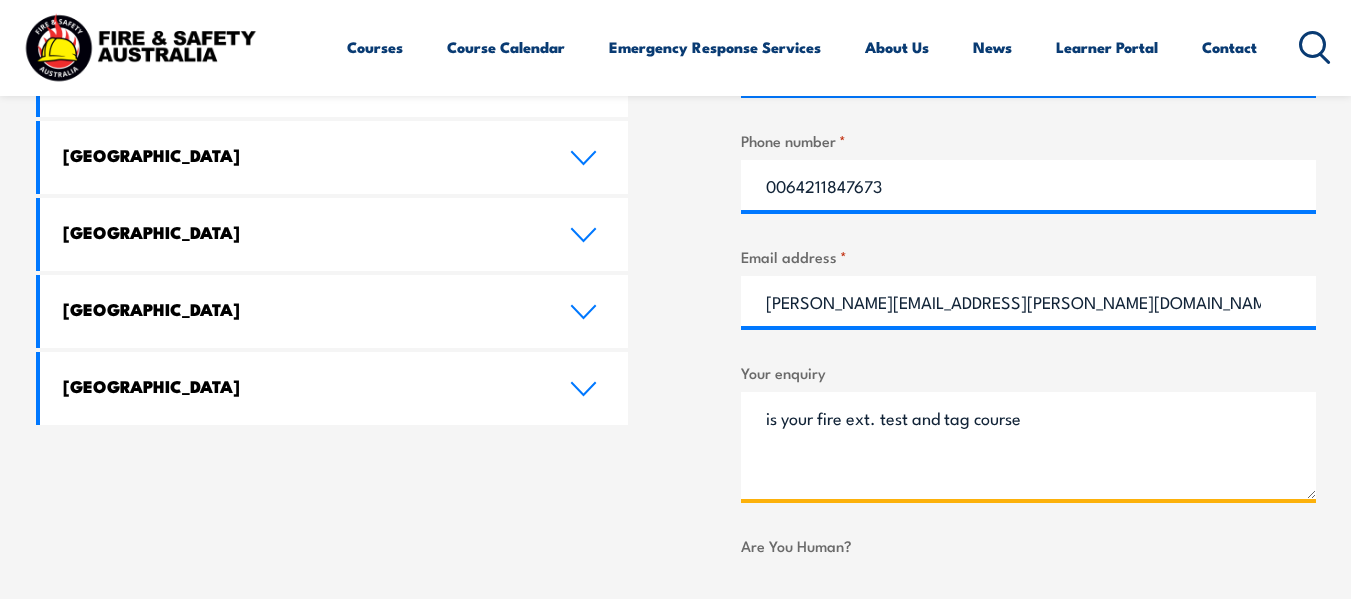 click on "is your fire ext. test and tag course" at bounding box center (1028, 445) 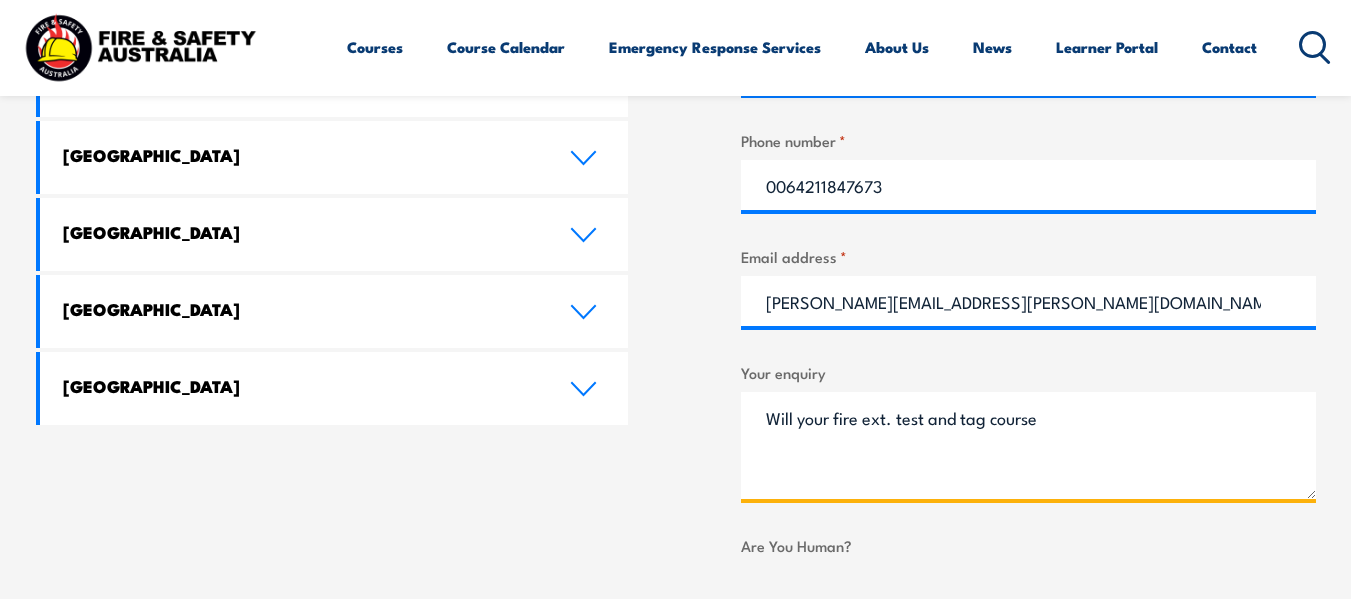 click on "Will your fire ext. test and tag course" at bounding box center [1028, 445] 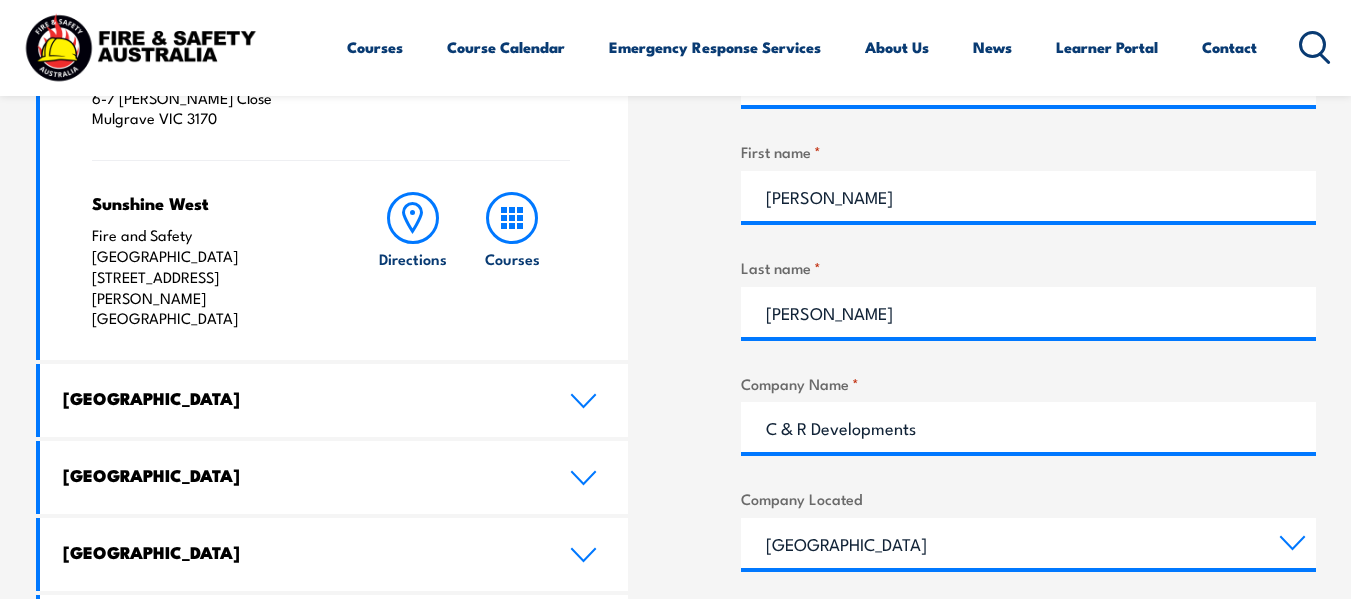 scroll, scrollTop: 800, scrollLeft: 0, axis: vertical 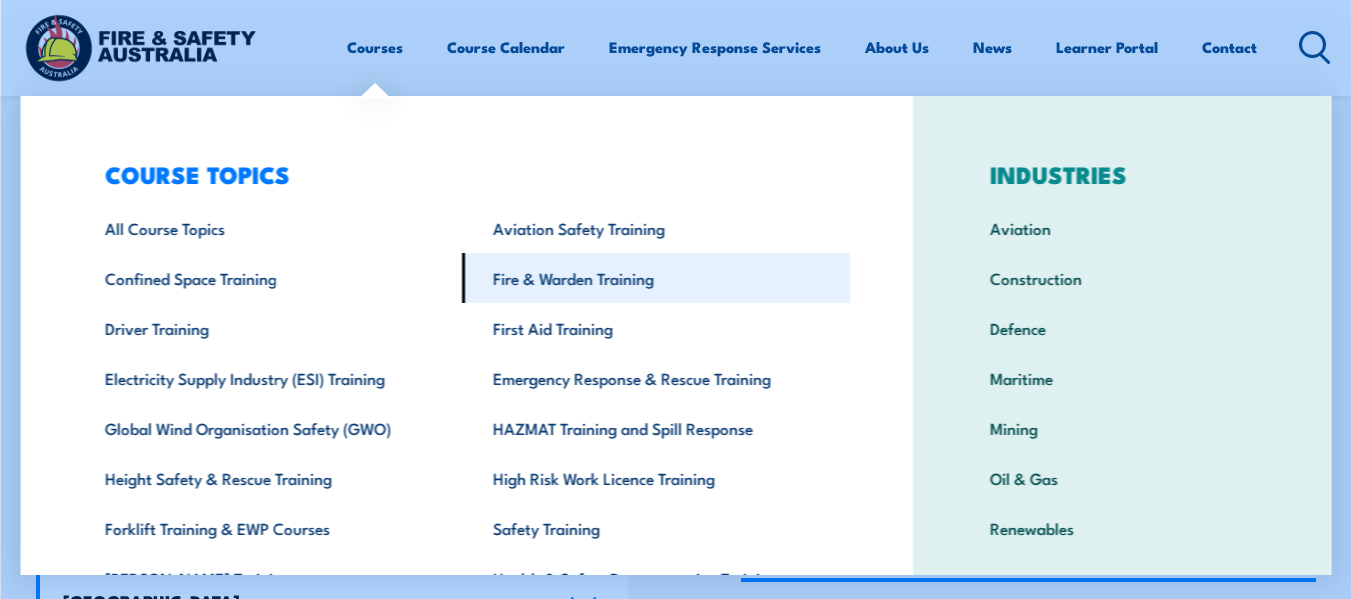 type on "Will your fire ext. test and tag course allow me to practice in [GEOGRAPHIC_DATA]?" 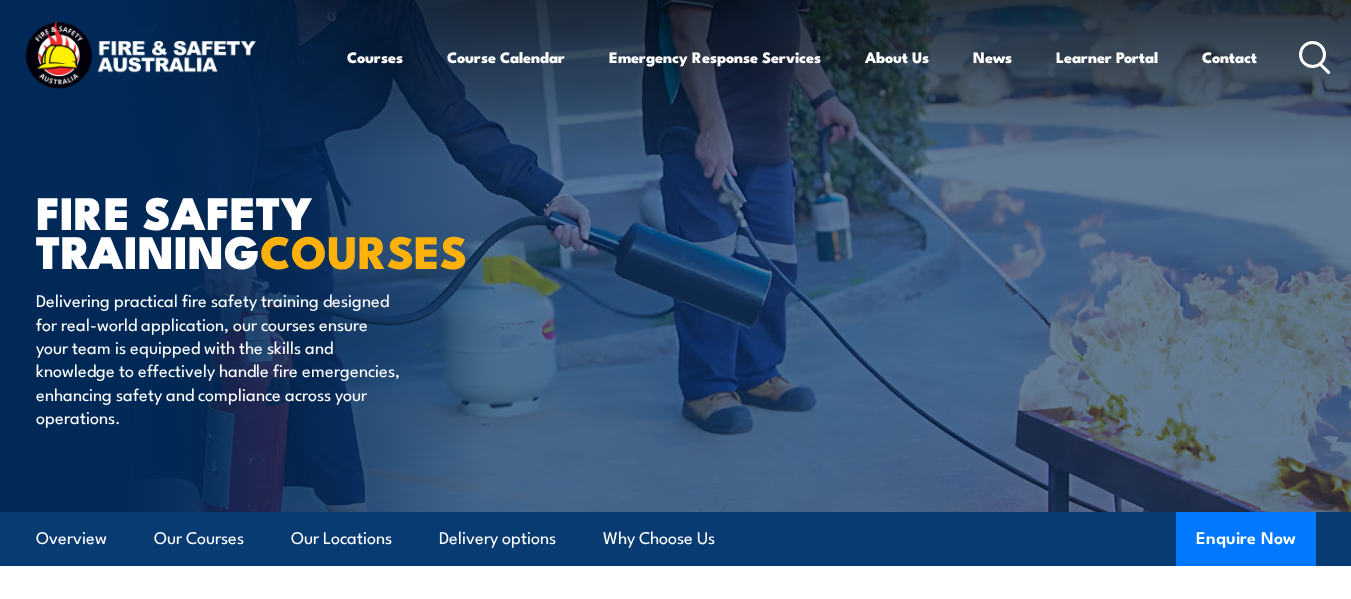 scroll, scrollTop: 0, scrollLeft: 0, axis: both 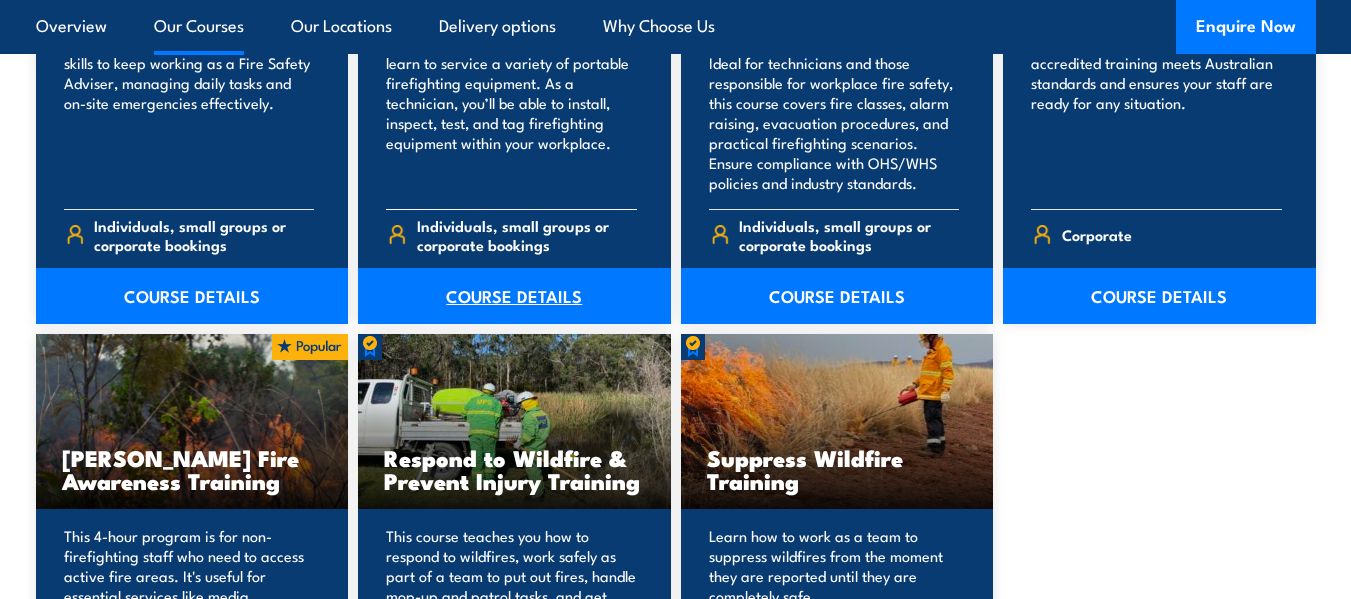 click on "COURSE DETAILS" at bounding box center [514, 296] 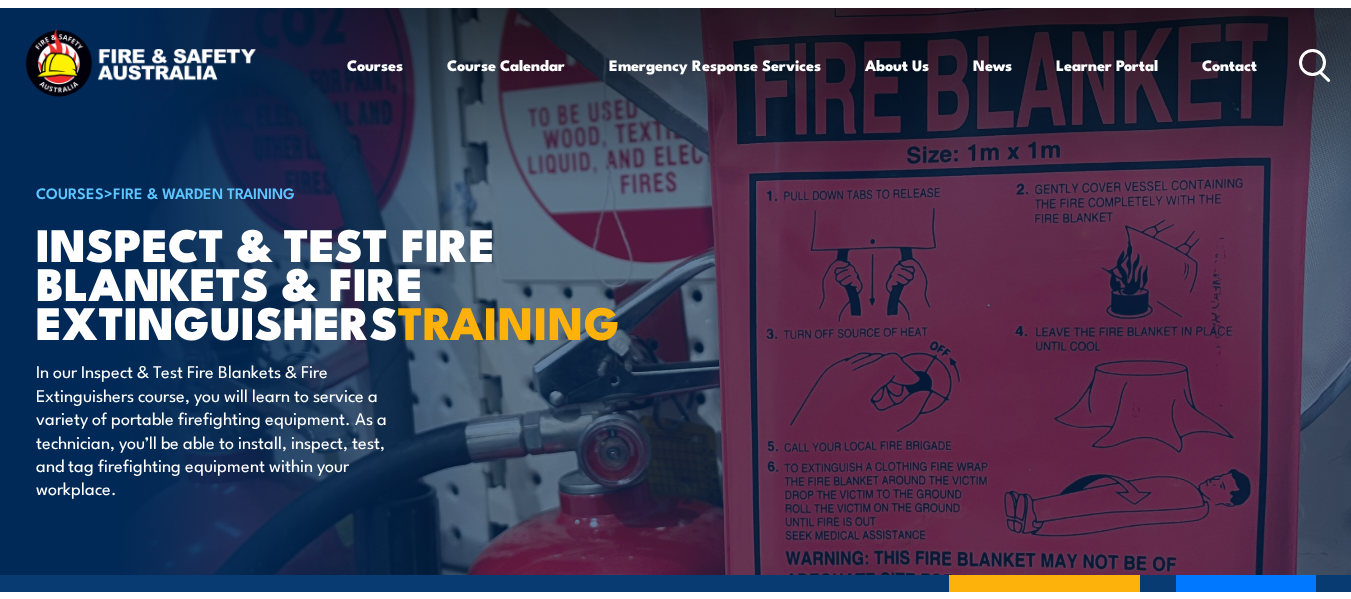 scroll, scrollTop: 0, scrollLeft: 0, axis: both 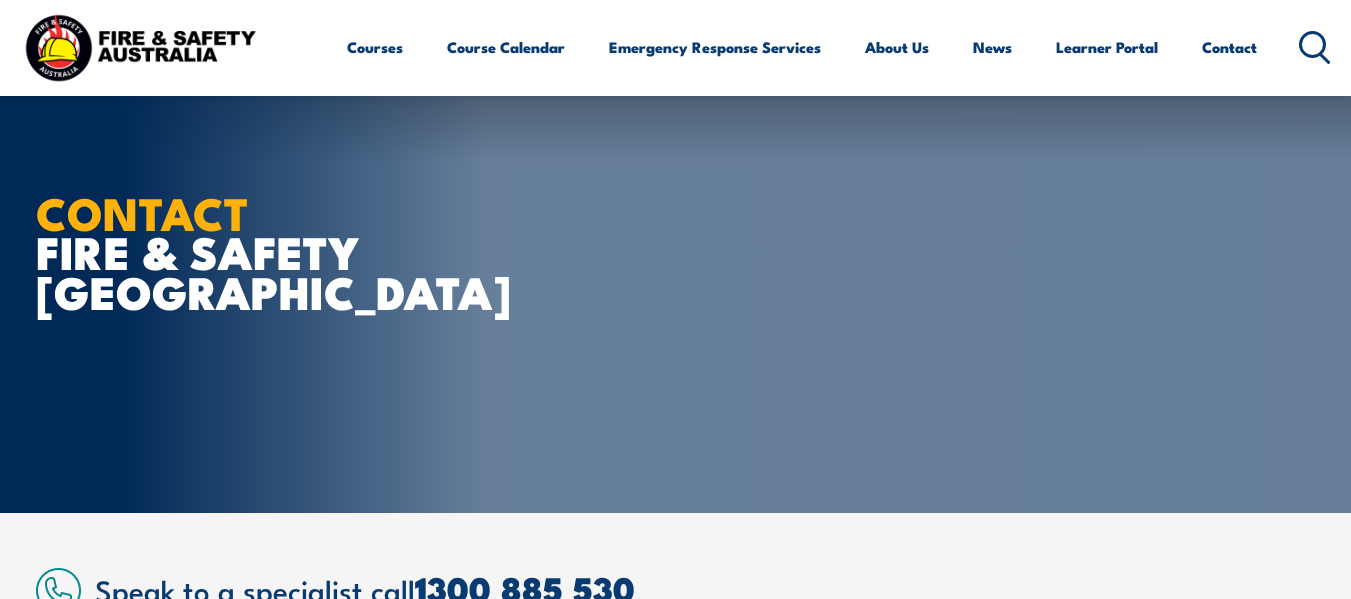 select on "Other" 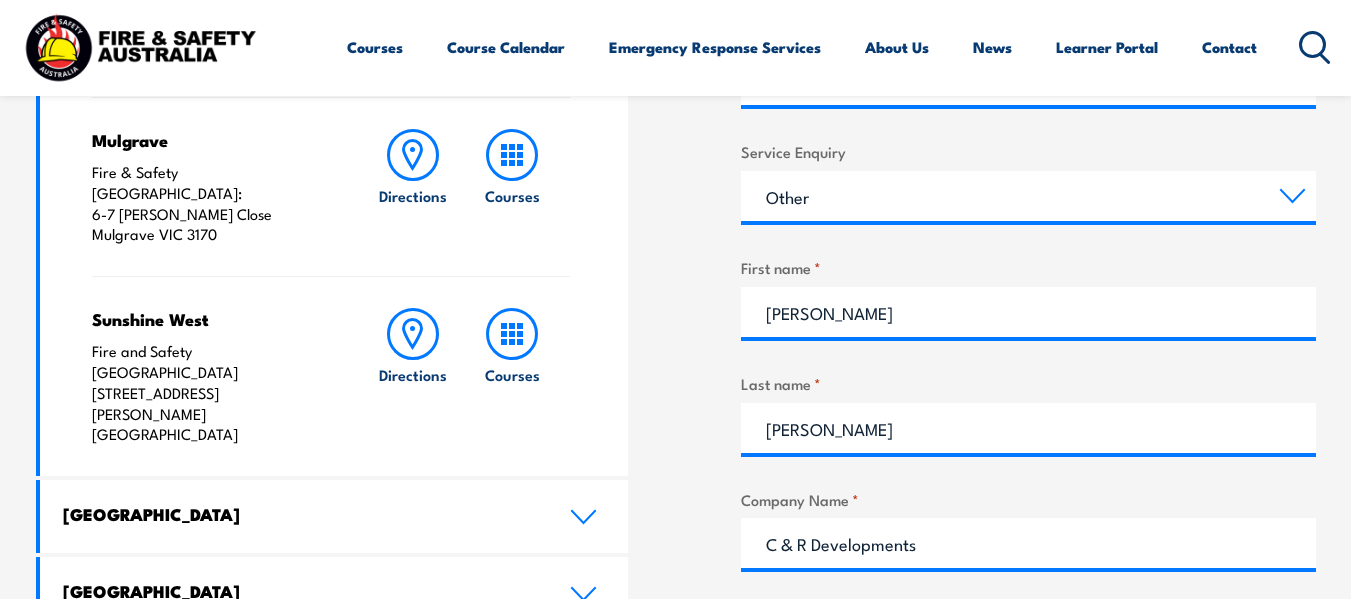 scroll, scrollTop: 0, scrollLeft: 0, axis: both 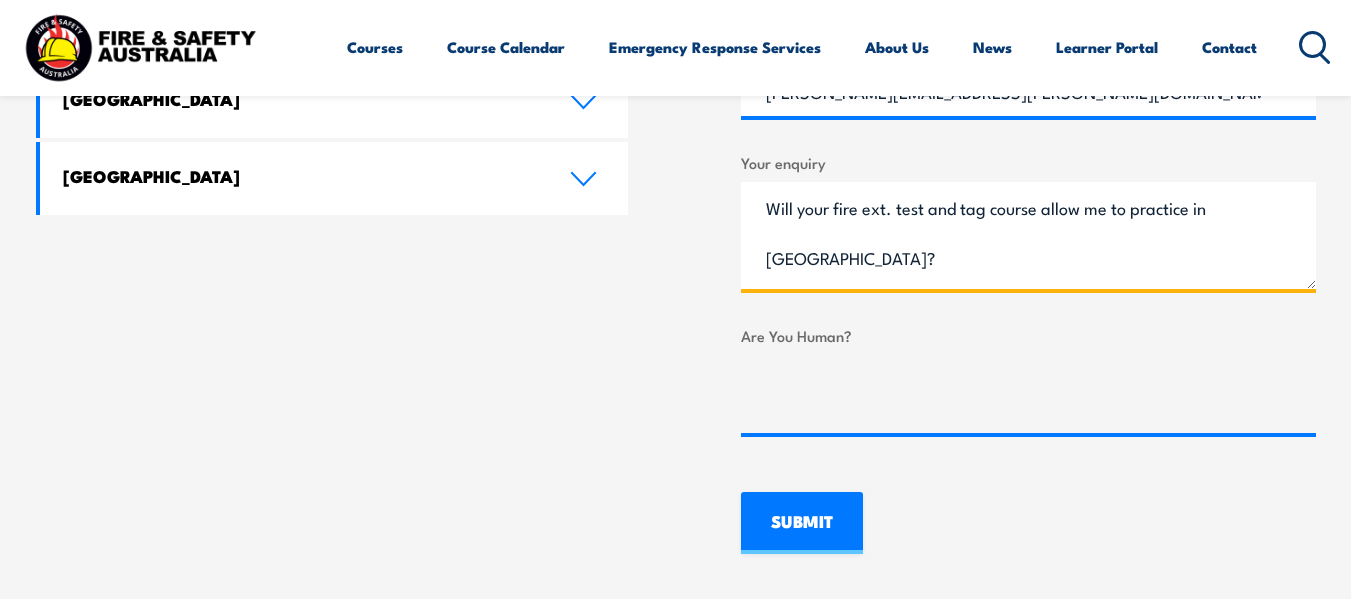 click on "Will your fire ext. test and tag course allow me to practice in [GEOGRAPHIC_DATA]?" at bounding box center (1028, 235) 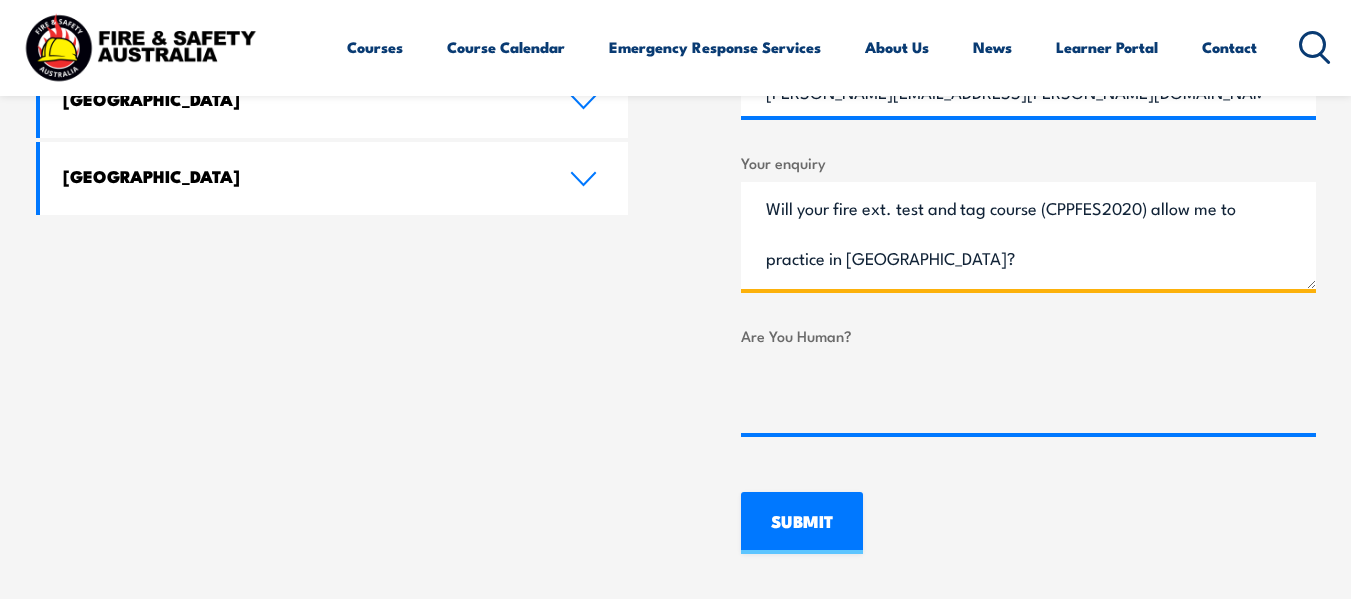 type on "Will your fire ext. test and tag course (CPPFES2020) allow me to practice in [GEOGRAPHIC_DATA]?" 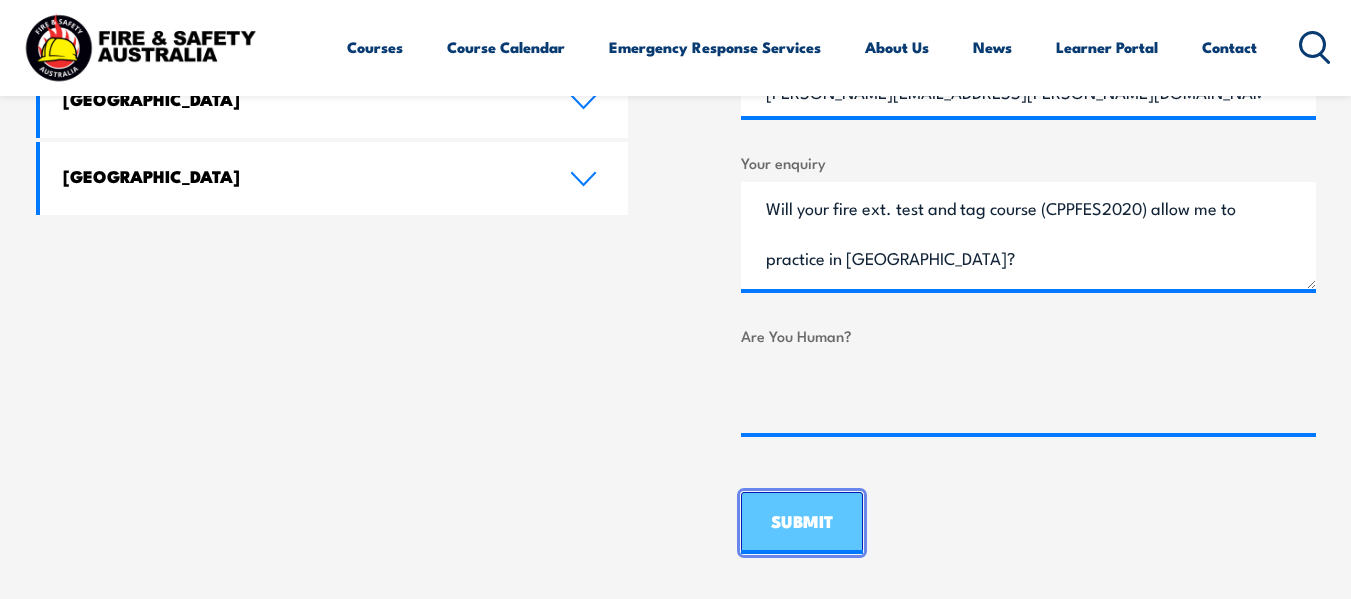 click on "SUBMIT" at bounding box center (802, 523) 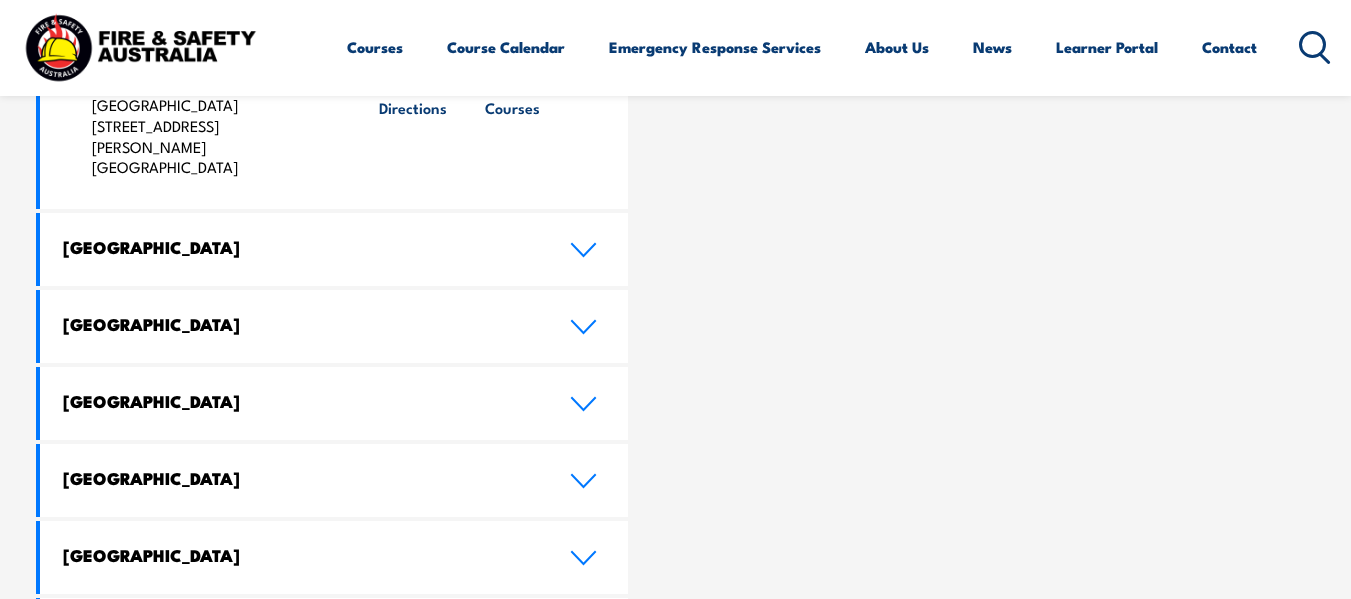 scroll, scrollTop: 1000, scrollLeft: 0, axis: vertical 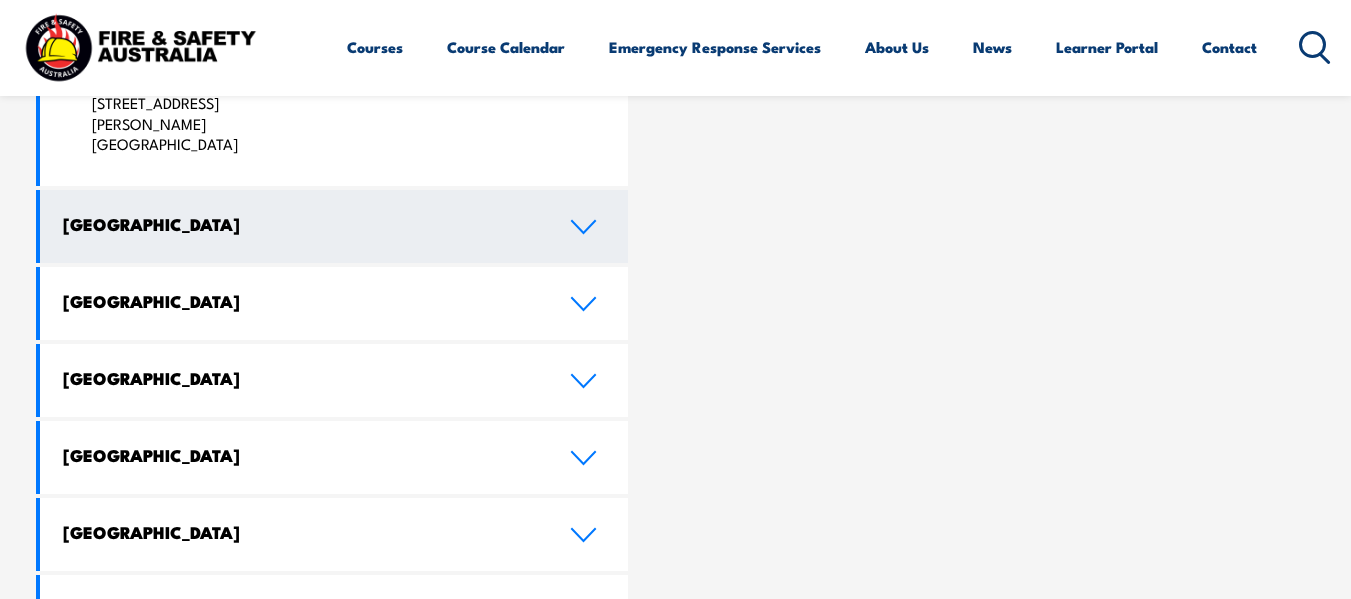 click on "[GEOGRAPHIC_DATA]" at bounding box center [334, 226] 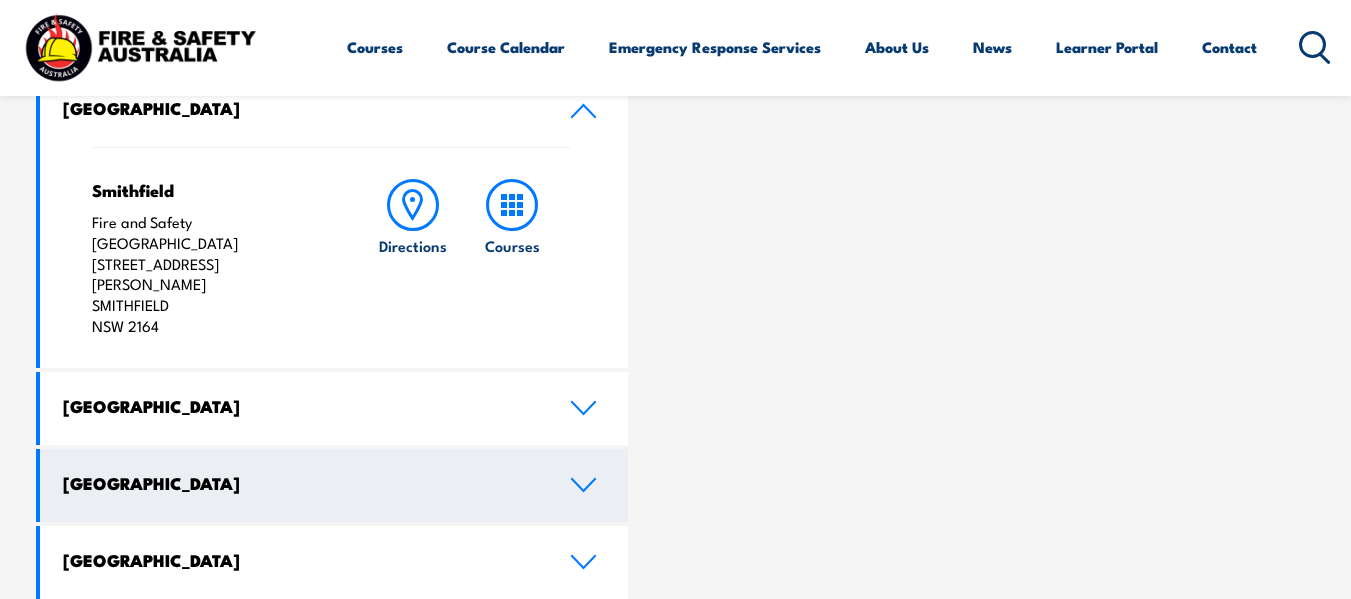 scroll, scrollTop: 700, scrollLeft: 0, axis: vertical 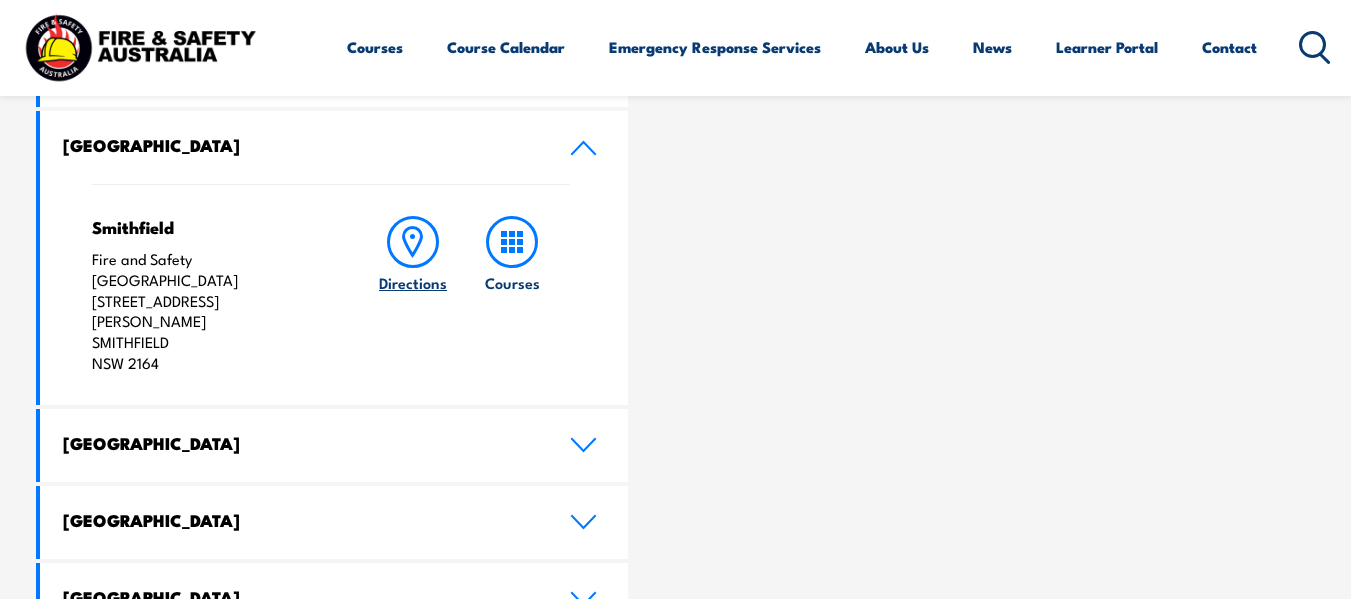 click 